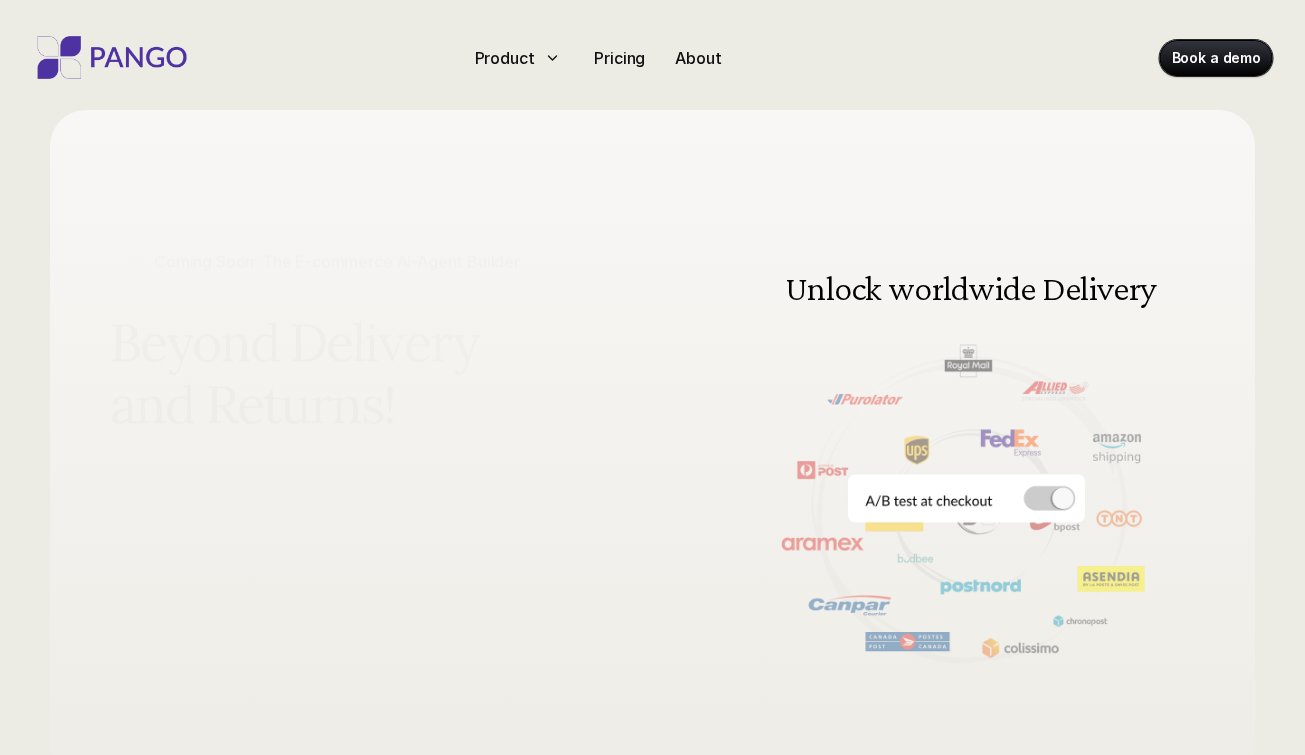 scroll, scrollTop: 0, scrollLeft: 0, axis: both 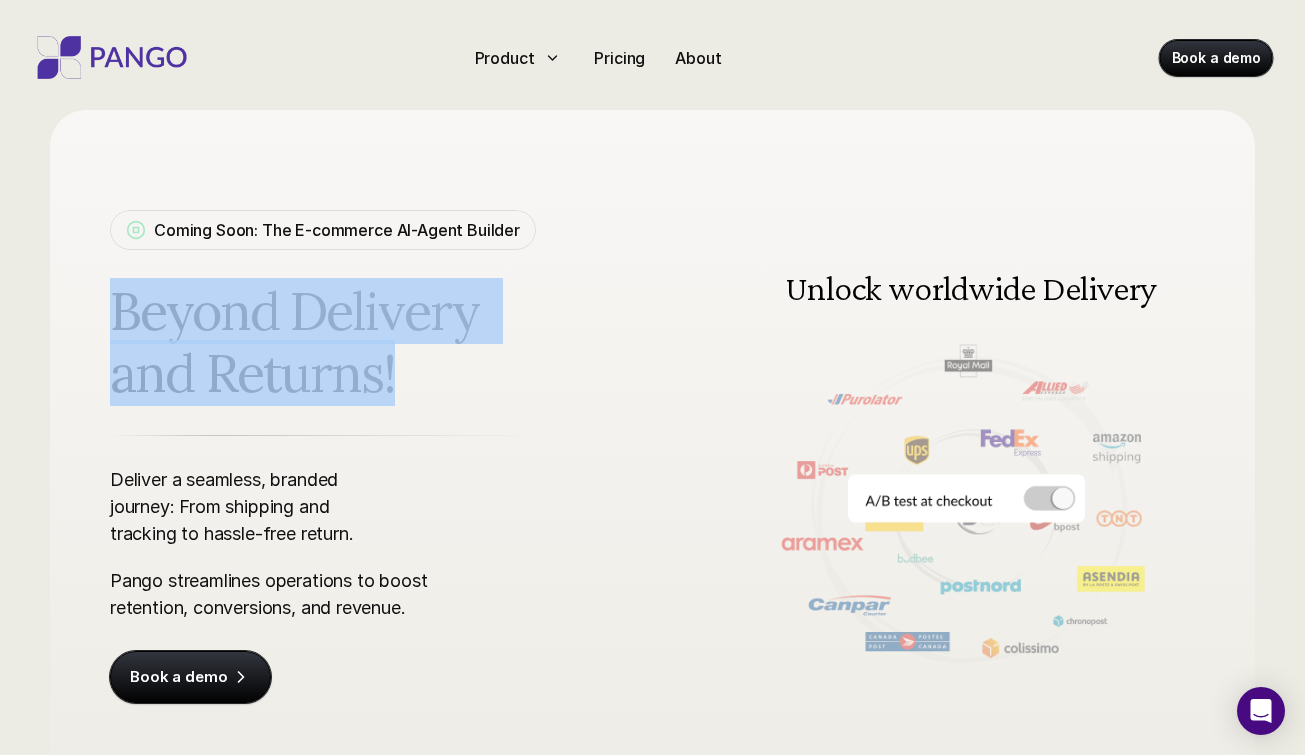 drag, startPoint x: 104, startPoint y: 305, endPoint x: 479, endPoint y: 411, distance: 389.69348 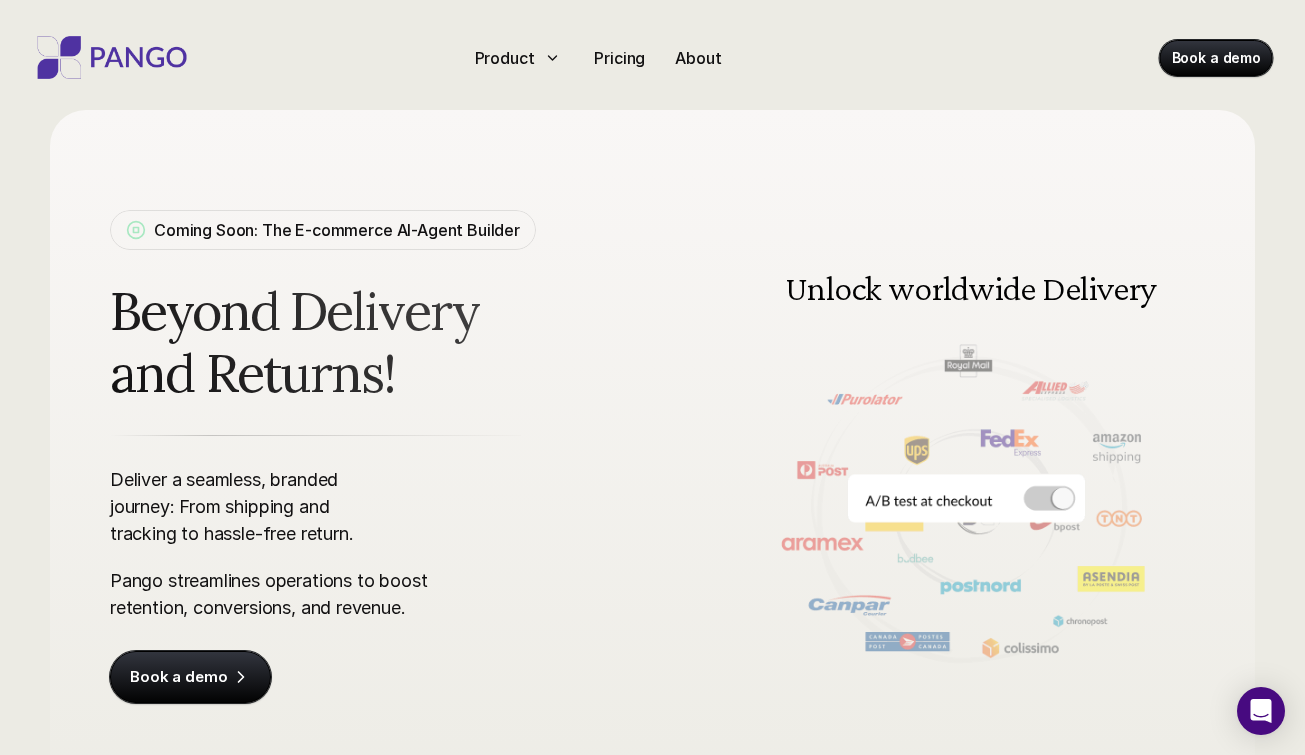 click on "Beyond Delivery and Returns!" at bounding box center [383, 342] 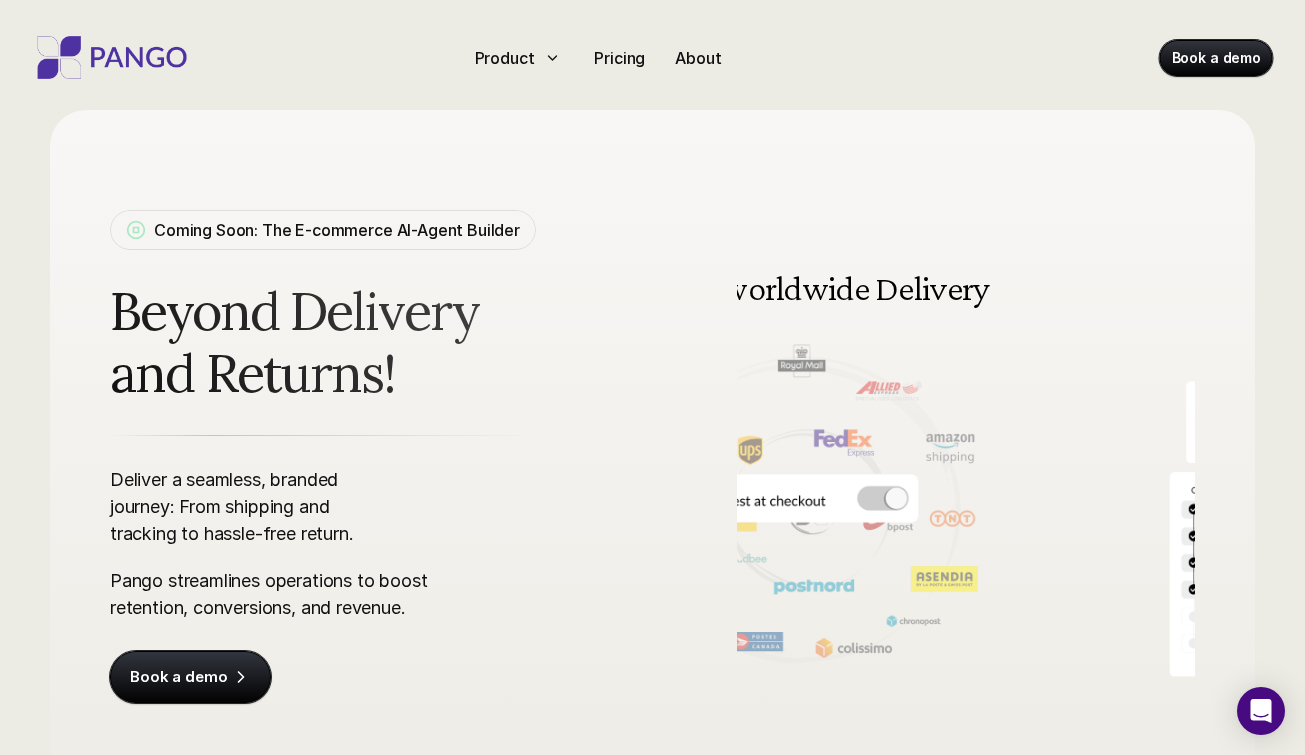 click on "Beyond Delivery and Returns!" at bounding box center [383, 342] 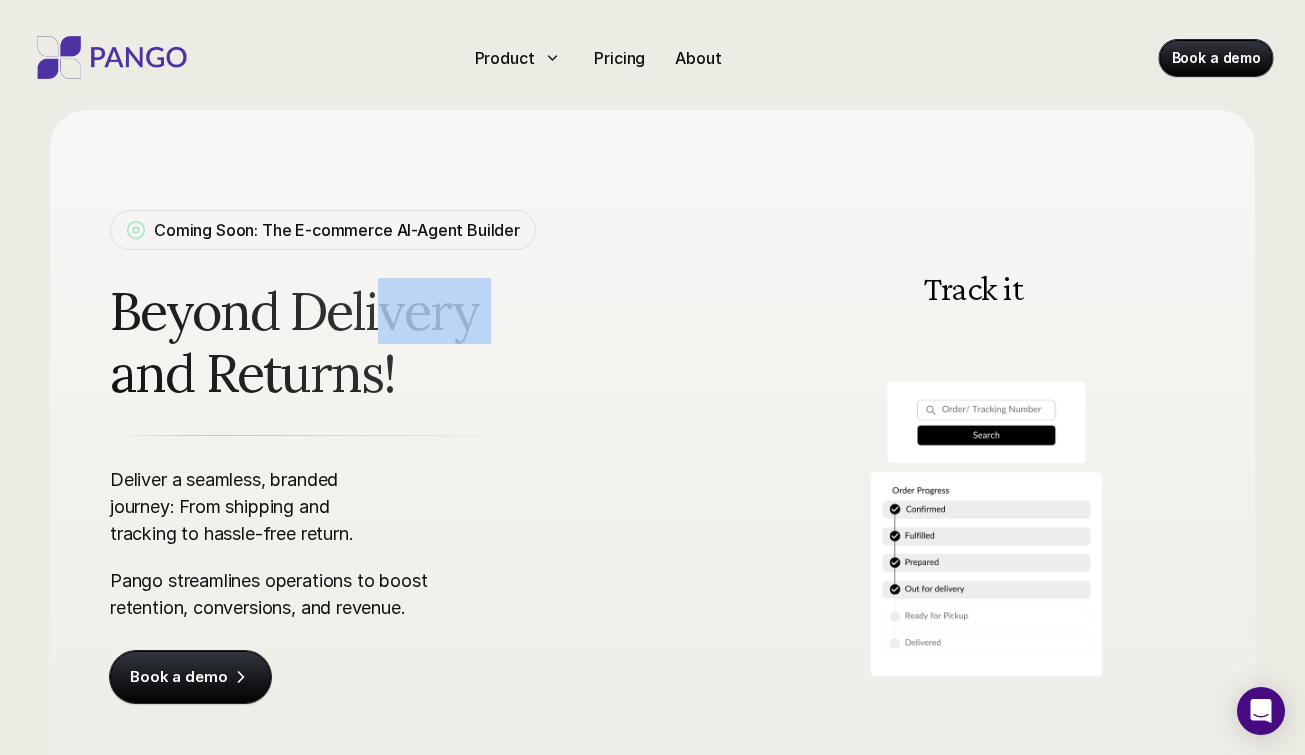 drag, startPoint x: 373, startPoint y: 311, endPoint x: 550, endPoint y: 311, distance: 177 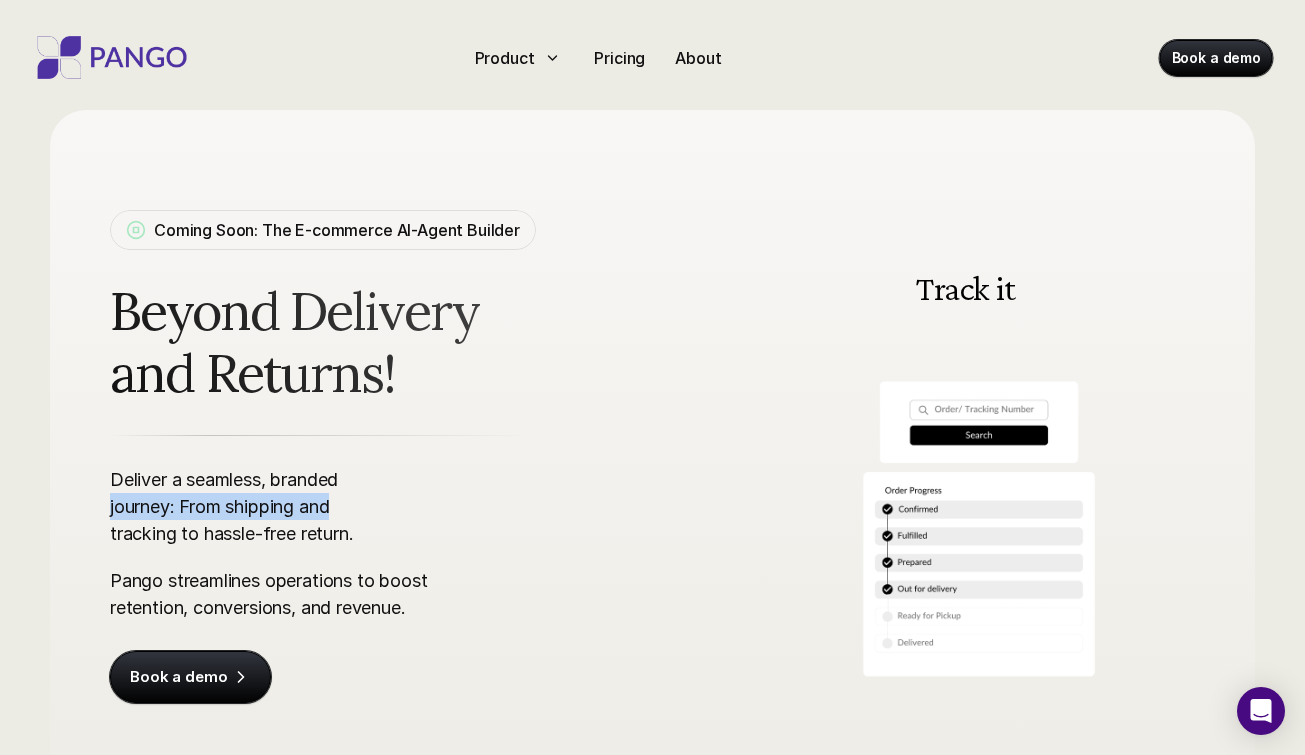 drag, startPoint x: 389, startPoint y: 499, endPoint x: 66, endPoint y: 494, distance: 323.0387 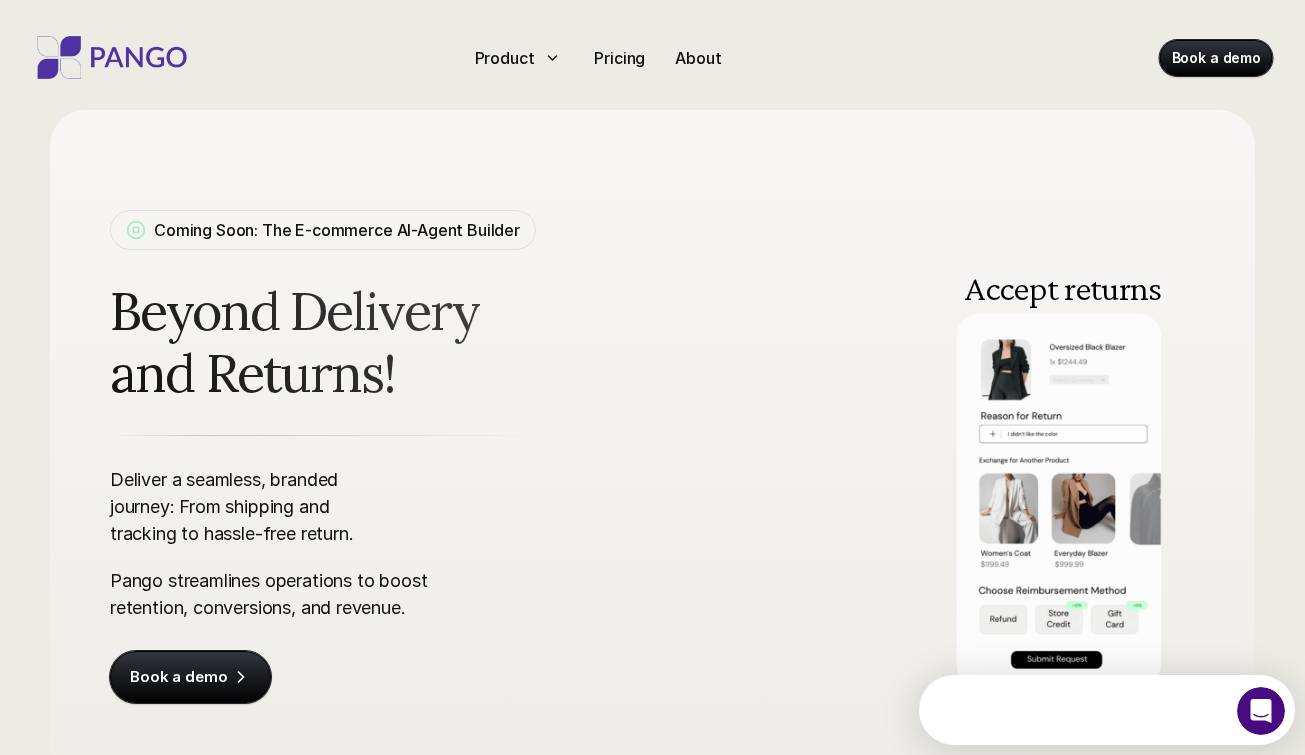 scroll, scrollTop: 0, scrollLeft: 0, axis: both 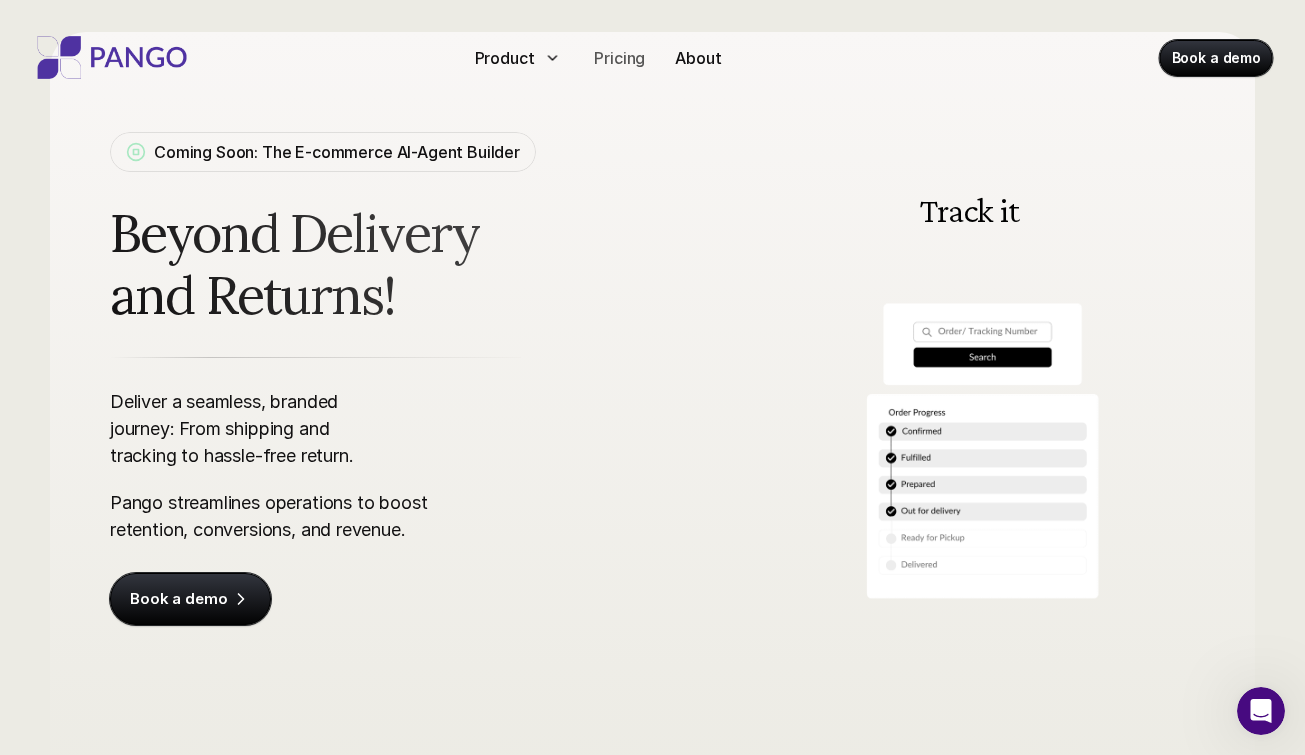 click on "Pricing" at bounding box center [619, 58] 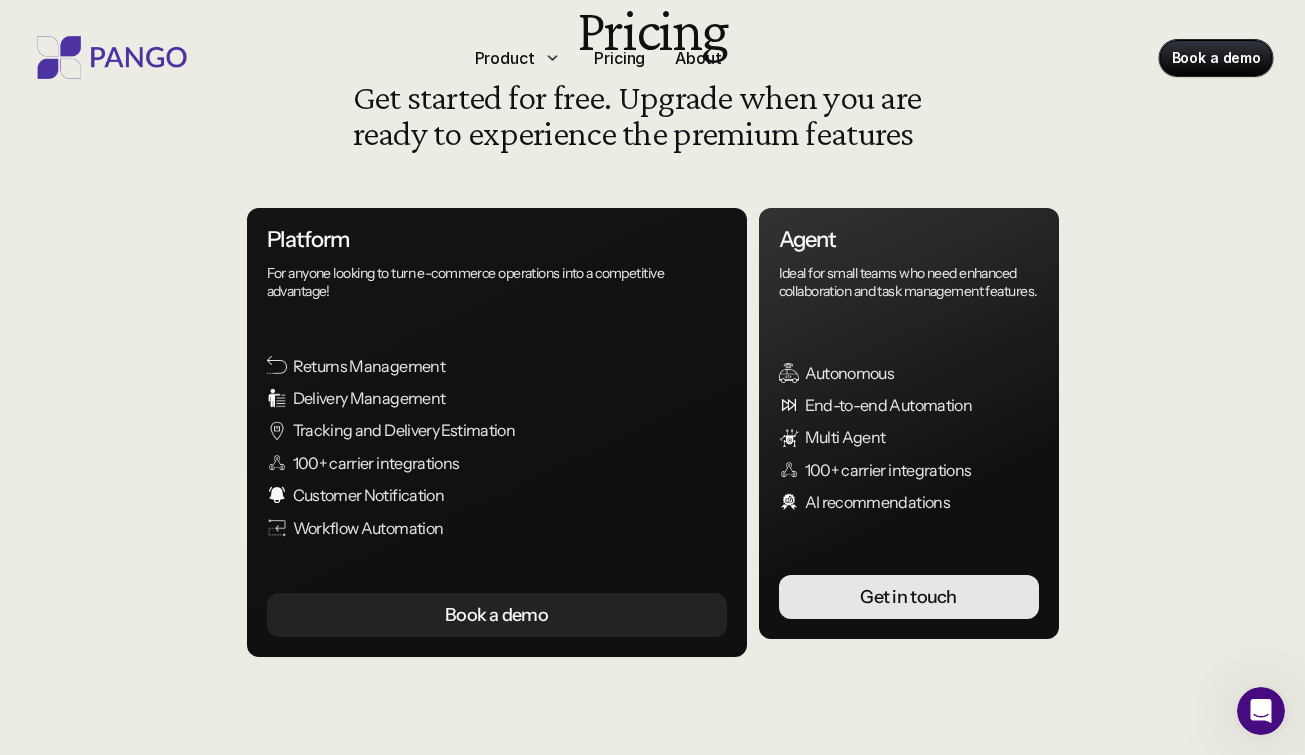 scroll, scrollTop: 169, scrollLeft: 0, axis: vertical 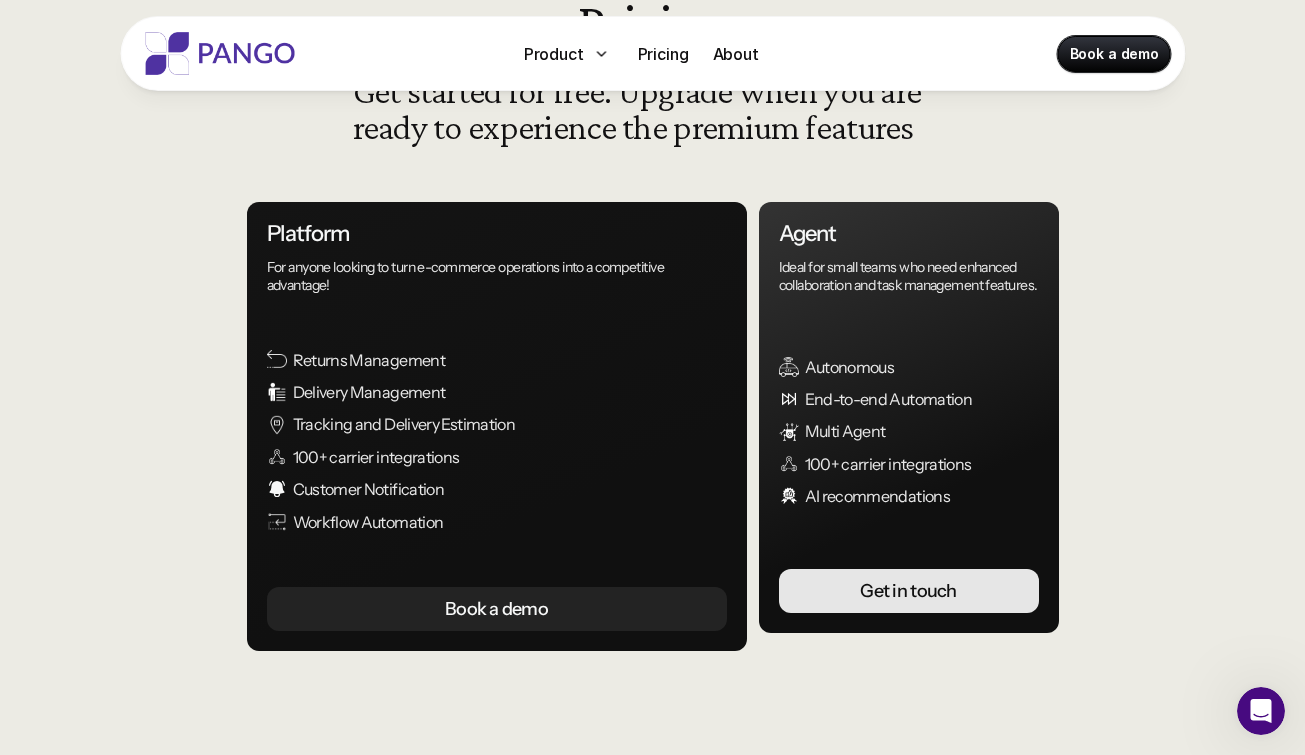 click on "Tracking and Delivery Estimation" at bounding box center (523, 424) 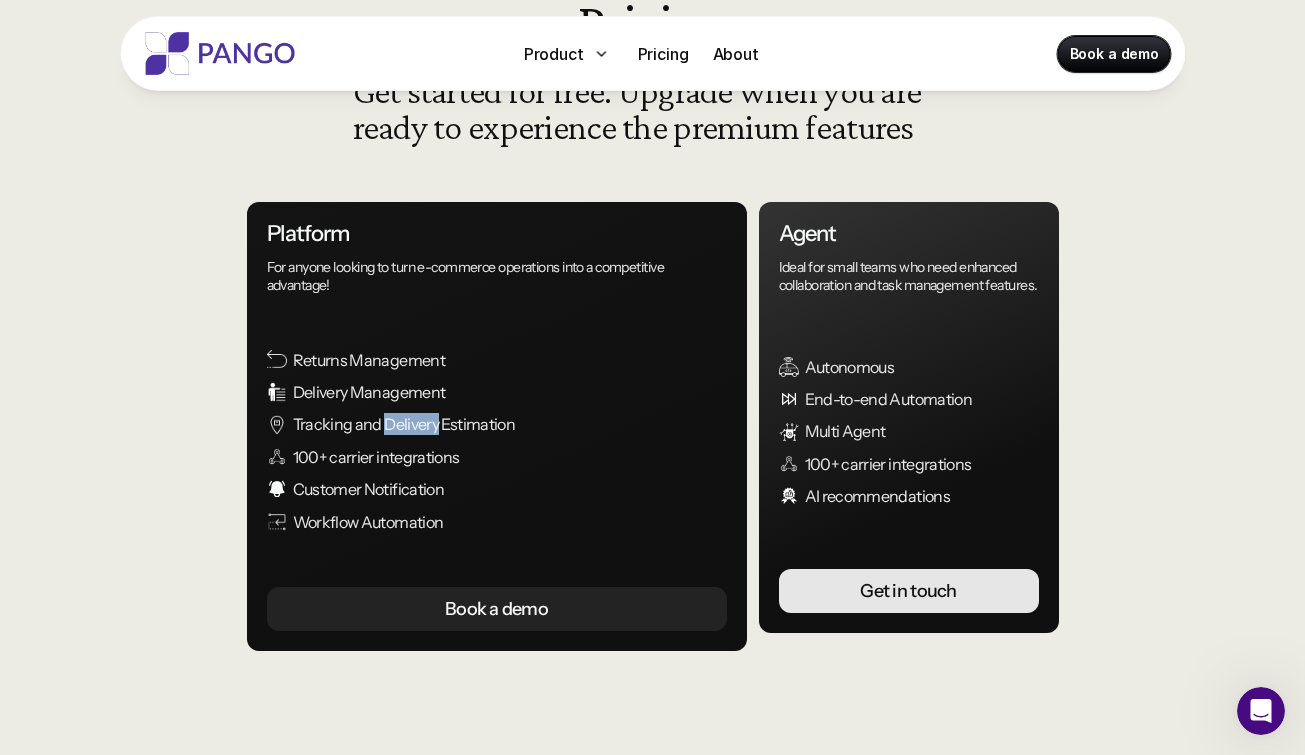 click on "100+ carrier integrations" at bounding box center [523, 457] 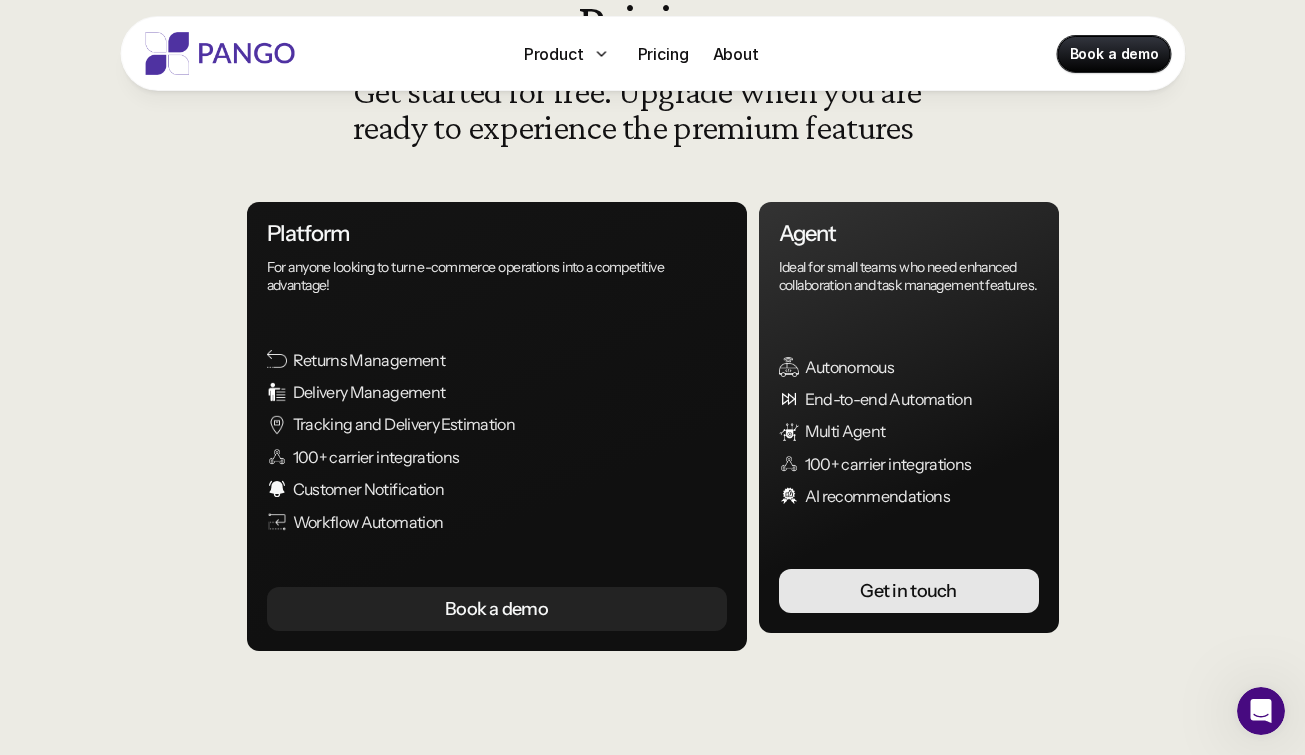 click on "100+ carrier integrations" at bounding box center [523, 457] 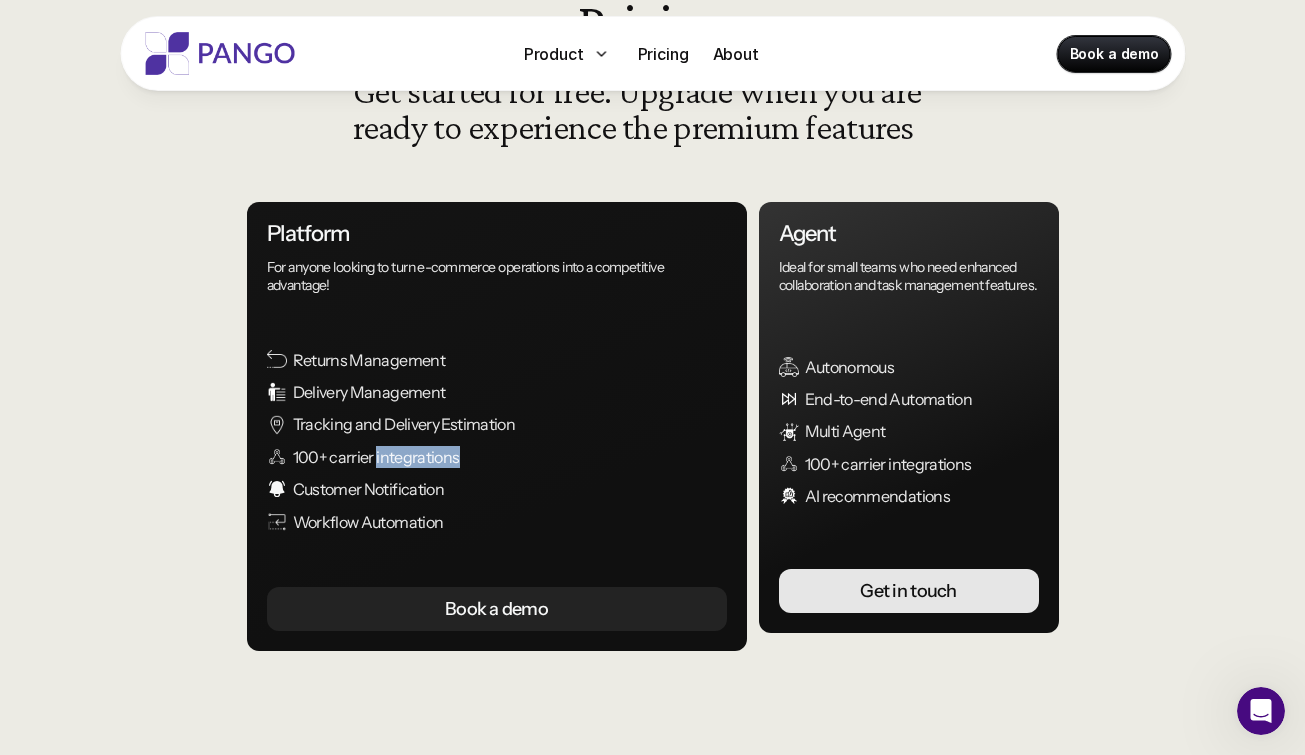 click on "Returns Management Delivery Management Tracking and Delivery Estimation 100+ carrier integrations Customer Notification Workflow Automation" at bounding box center [510, 441] 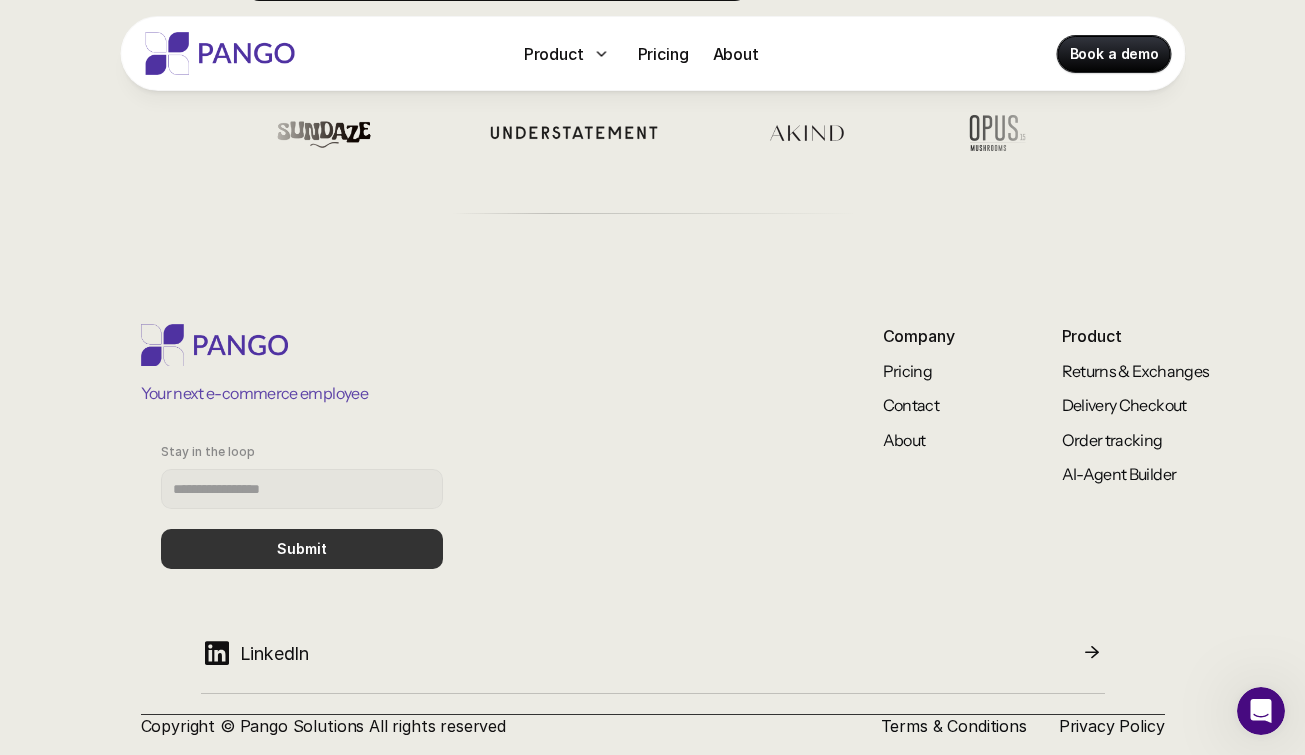 scroll, scrollTop: 861, scrollLeft: 0, axis: vertical 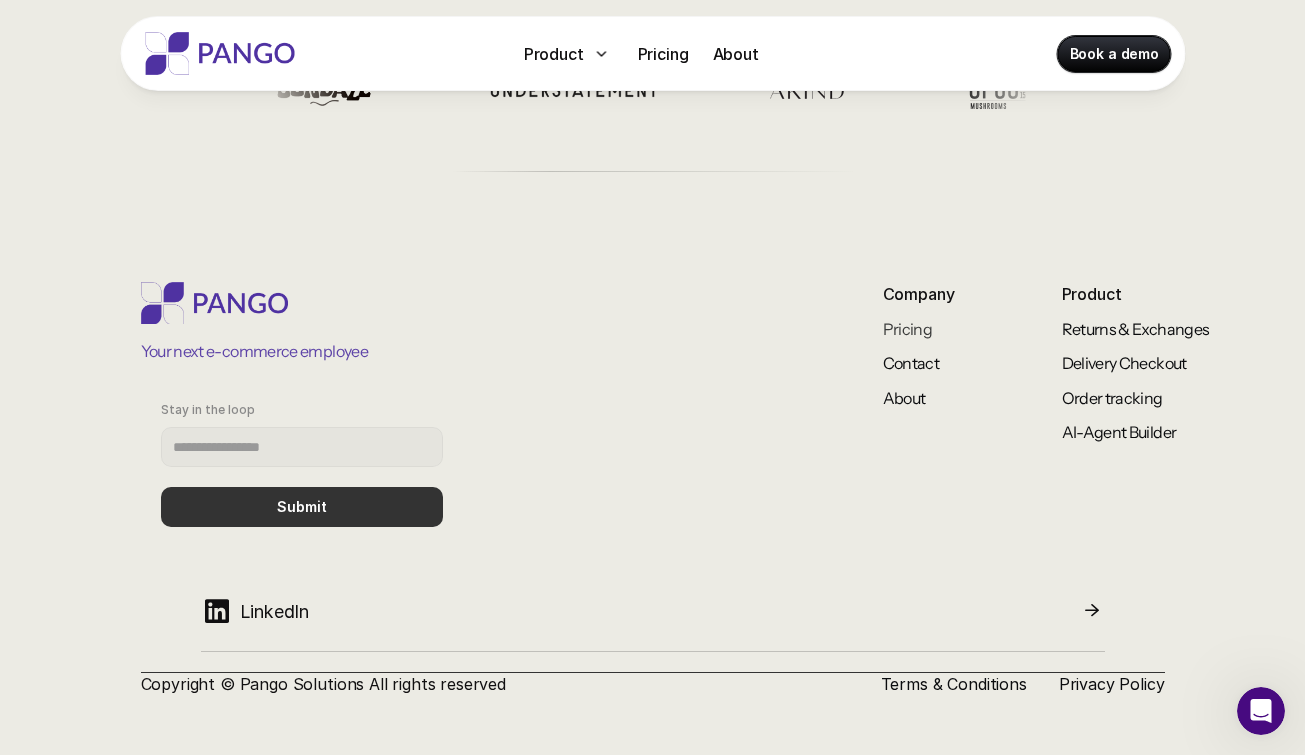 click on "Pricing" at bounding box center (908, 329) 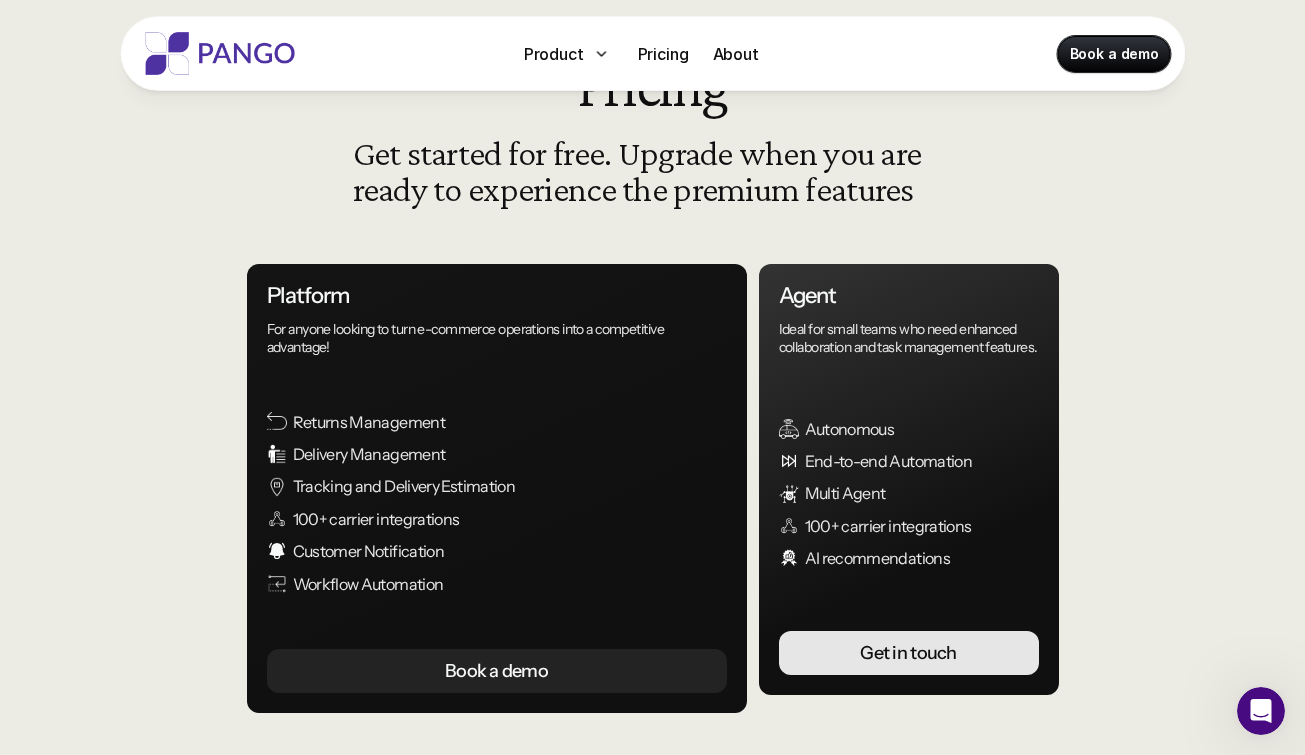 scroll, scrollTop: 0, scrollLeft: 0, axis: both 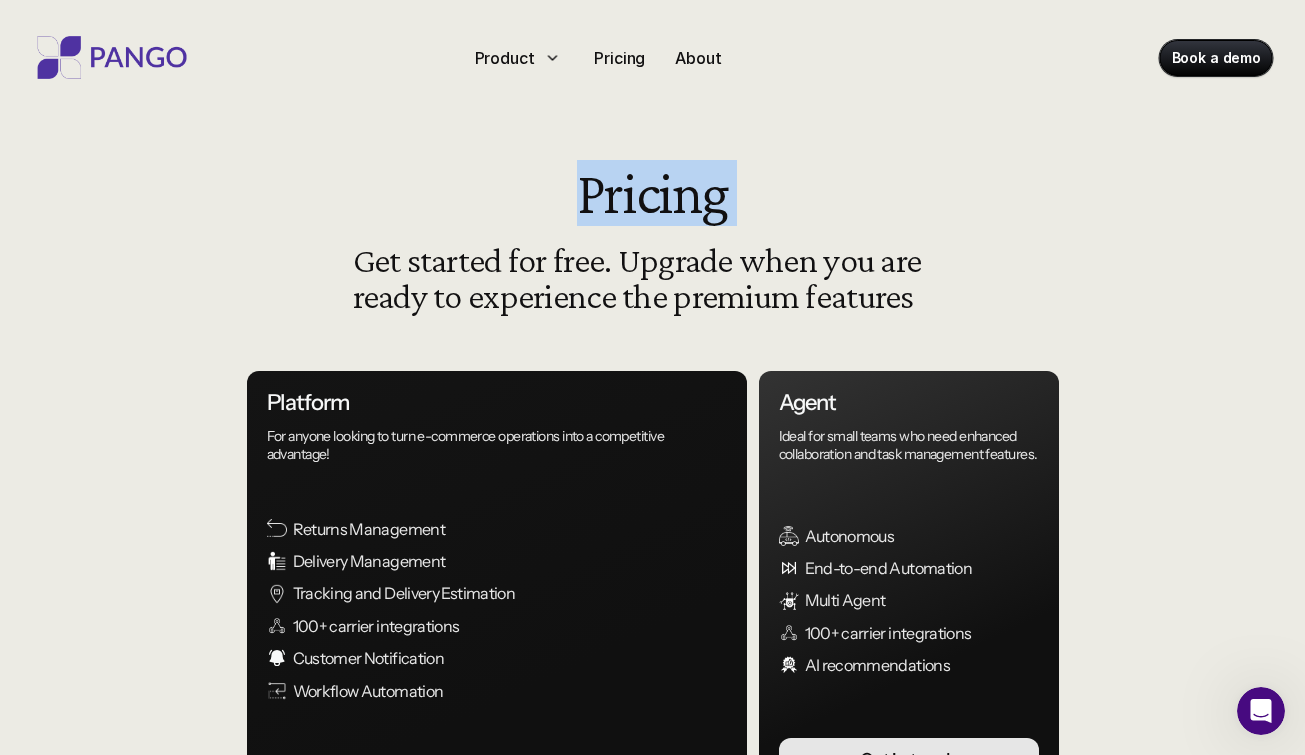 drag, startPoint x: 569, startPoint y: 192, endPoint x: 919, endPoint y: 228, distance: 351.84656 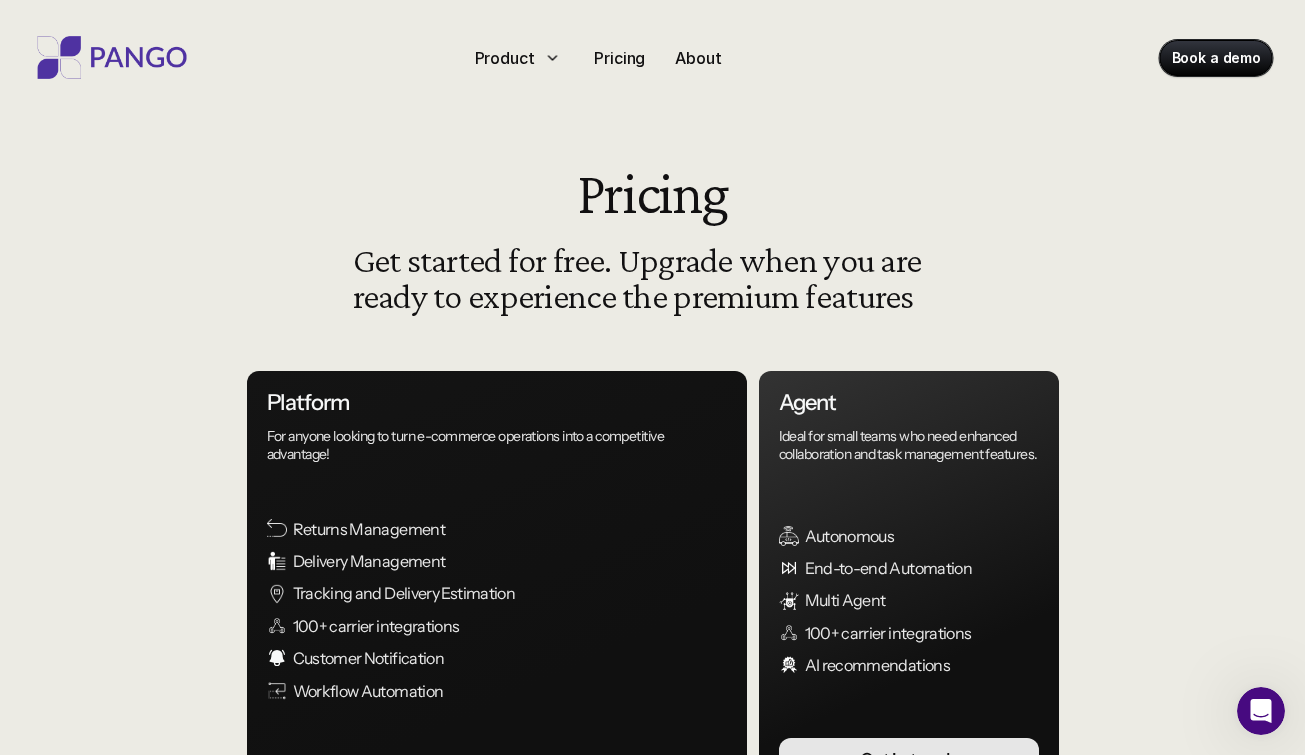 click on "Get started for free. Upgrade when you are ready to experience the premium features" at bounding box center (653, 278) 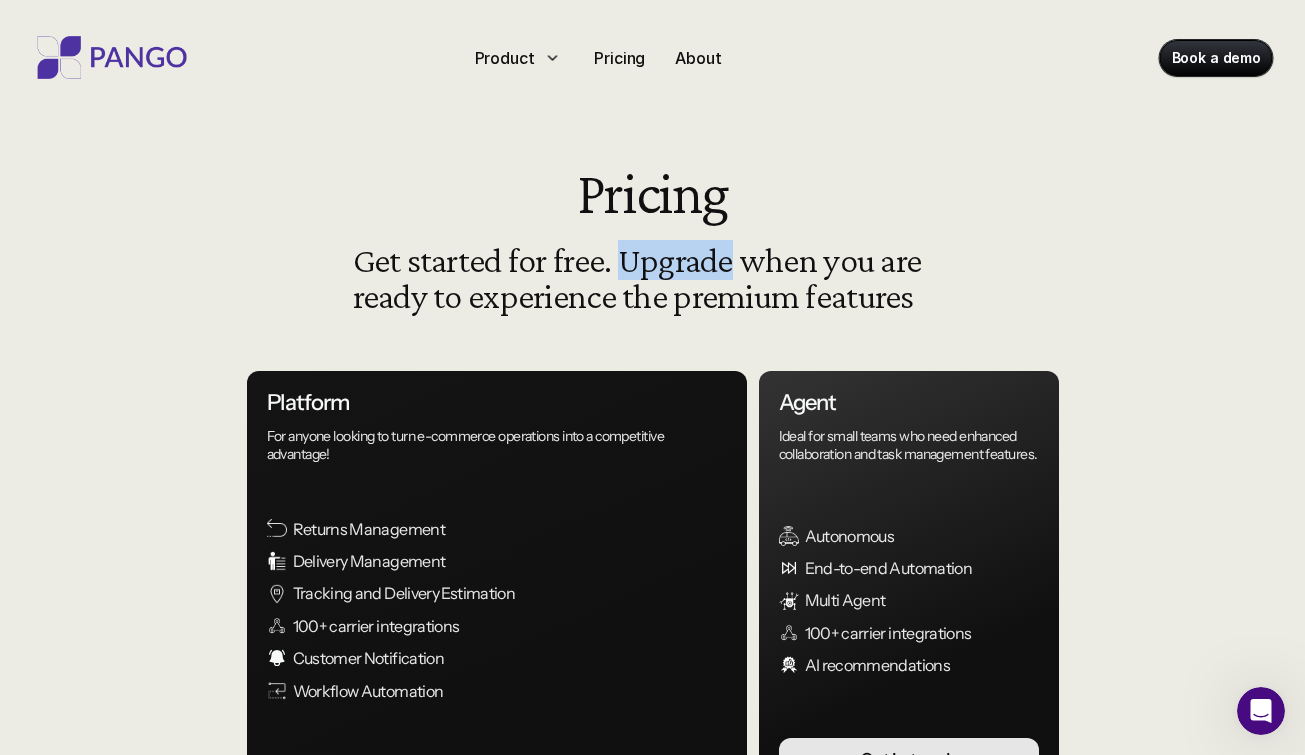 click on "Get started for free. Upgrade when you are ready to experience the premium features" at bounding box center (653, 278) 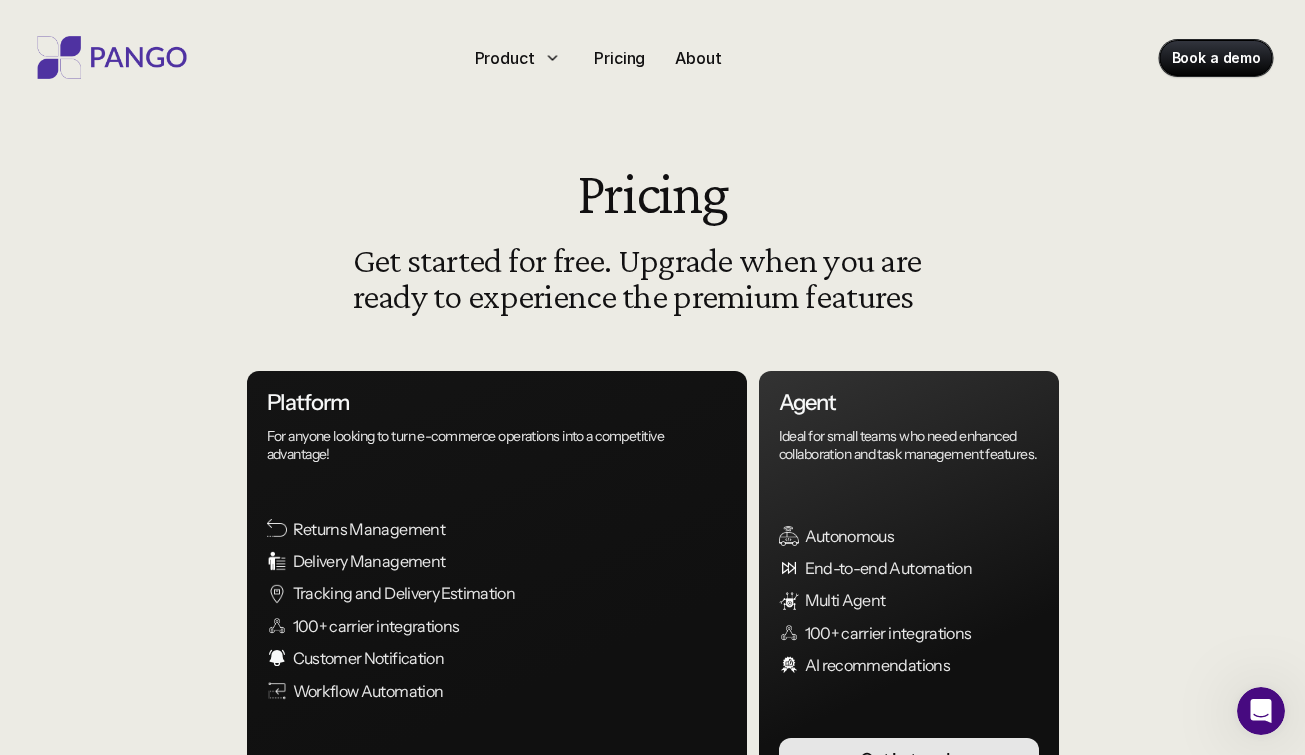 click on "Get started for free. Upgrade when you are ready to experience the premium features" at bounding box center (653, 278) 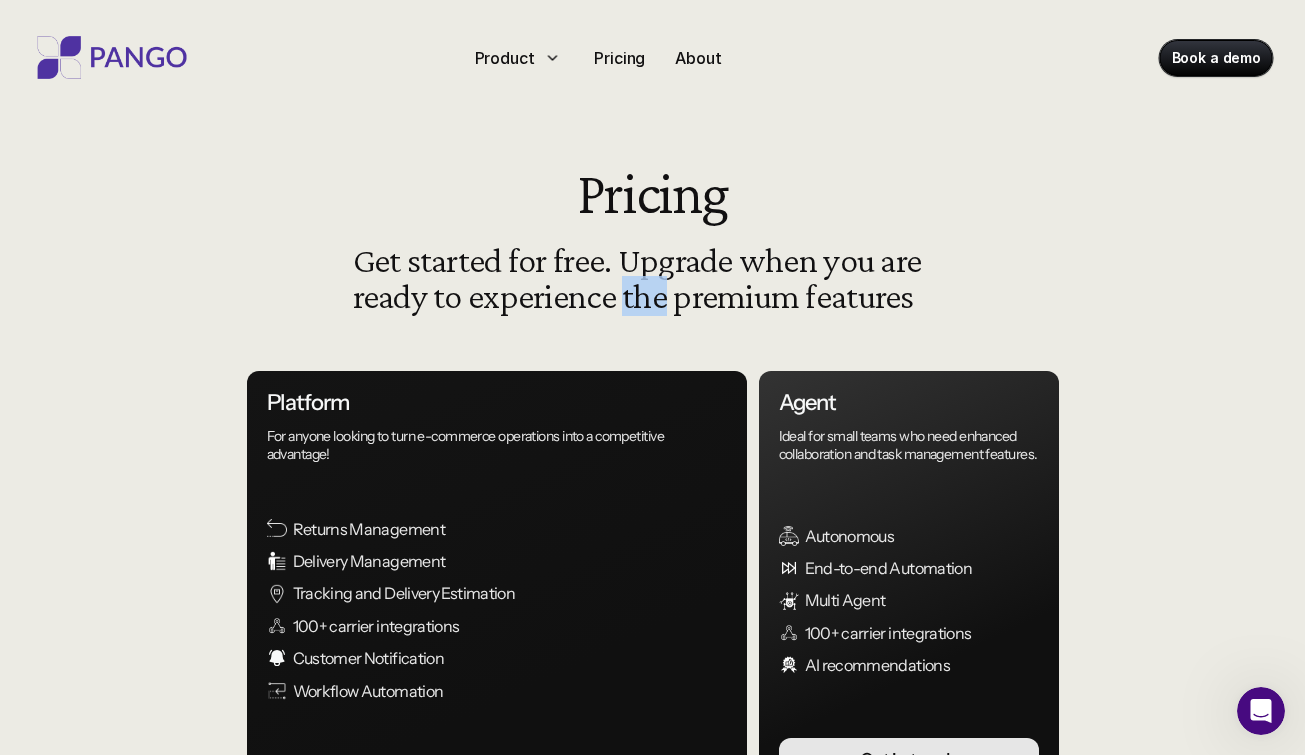 click on "Get started for free. Upgrade when you are ready to experience the premium features" at bounding box center (653, 278) 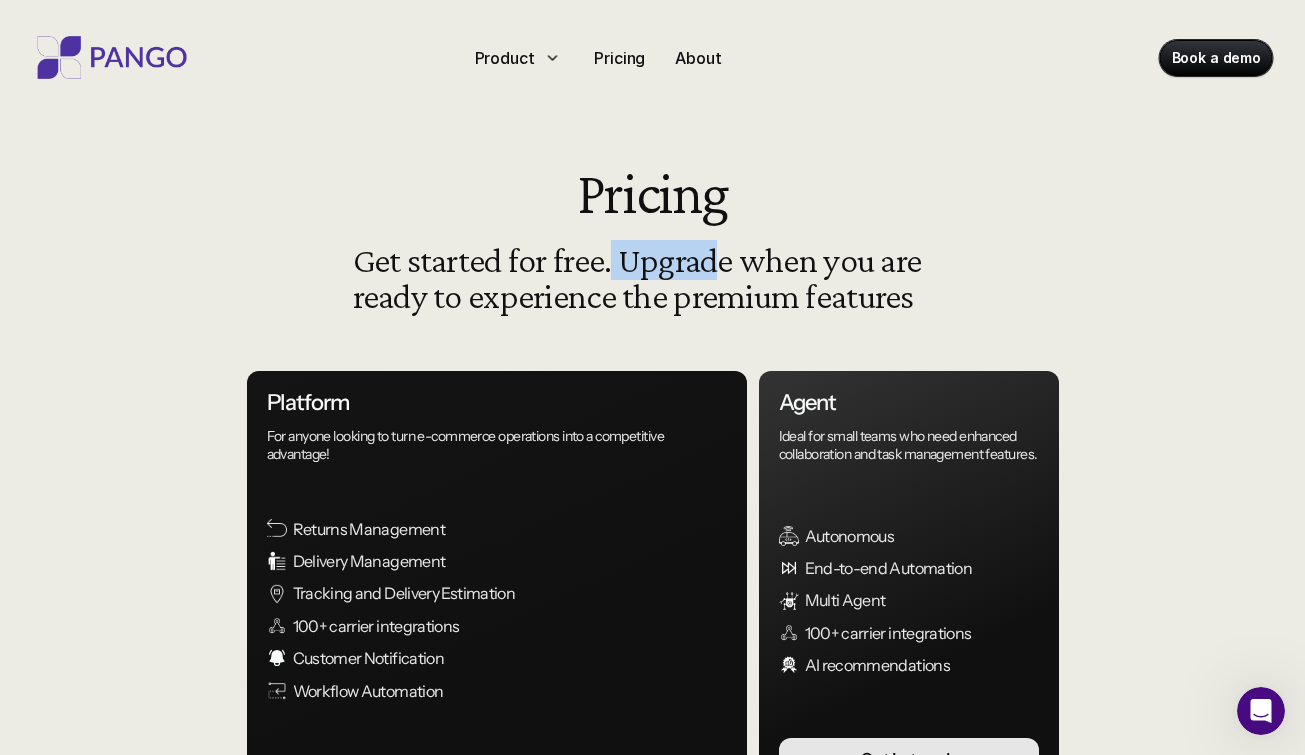 drag, startPoint x: 608, startPoint y: 262, endPoint x: 707, endPoint y: 263, distance: 99.00505 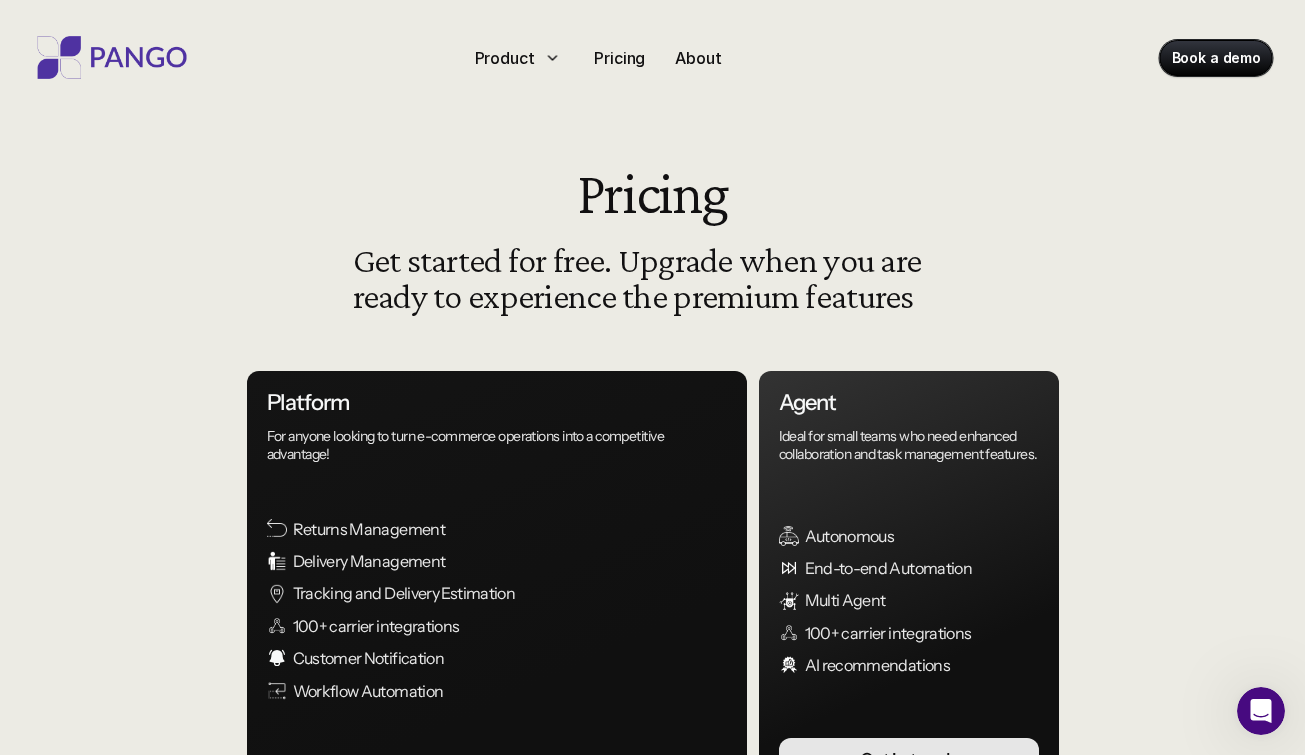 click on "Get started for free. Upgrade when you are ready to experience the premium features" at bounding box center (653, 278) 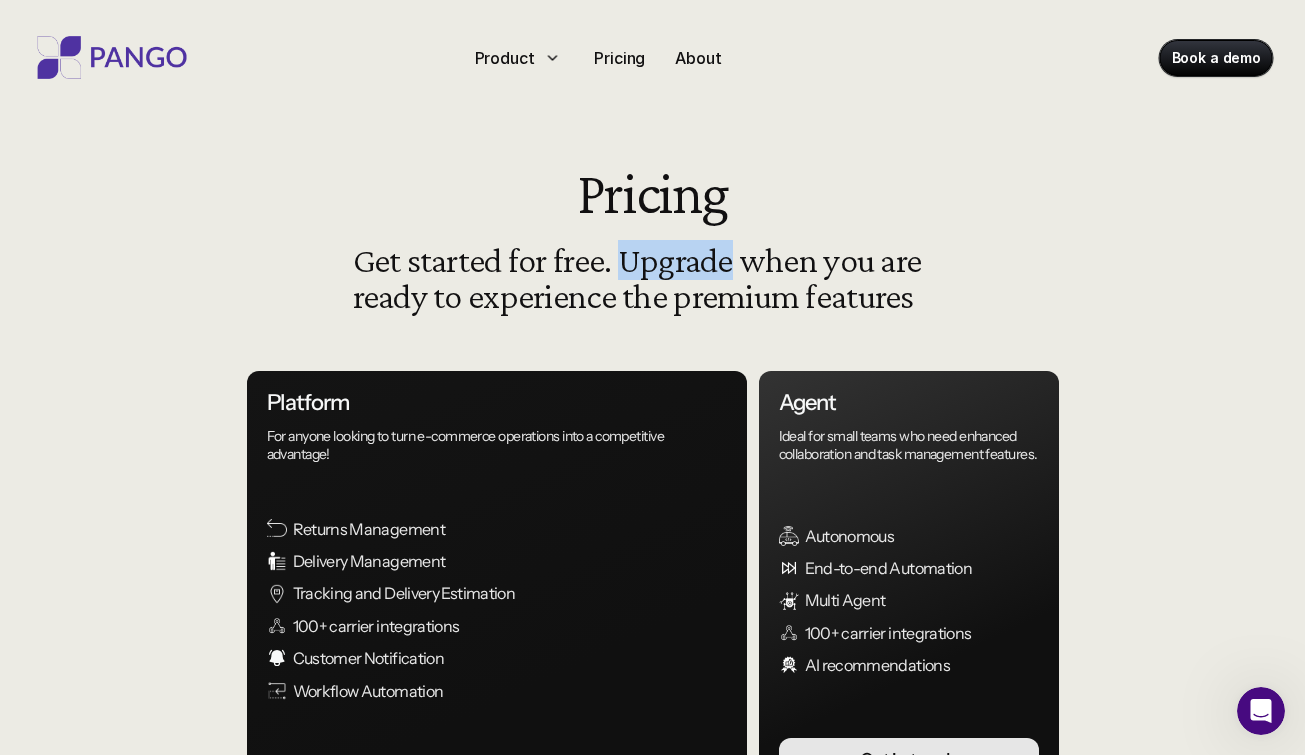click on "Get started for free. Upgrade when you are ready to experience the premium features" at bounding box center (653, 278) 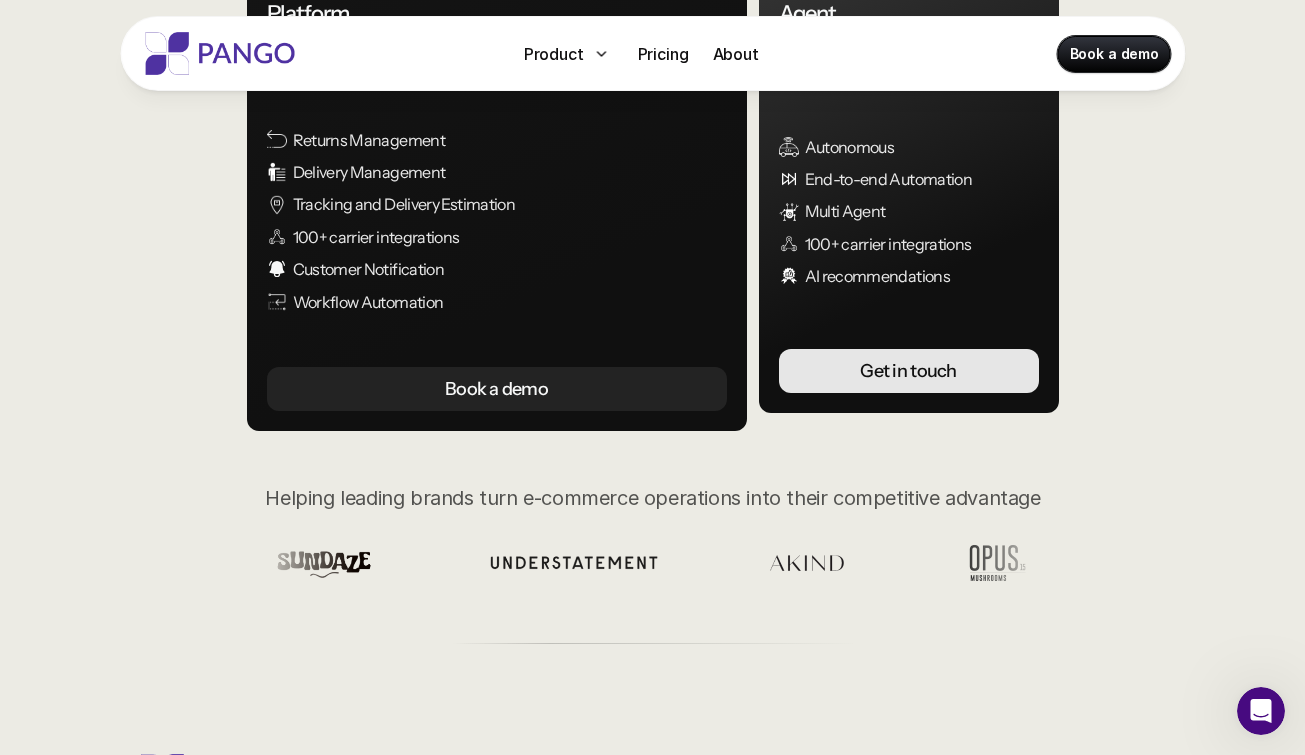 scroll, scrollTop: 531, scrollLeft: 0, axis: vertical 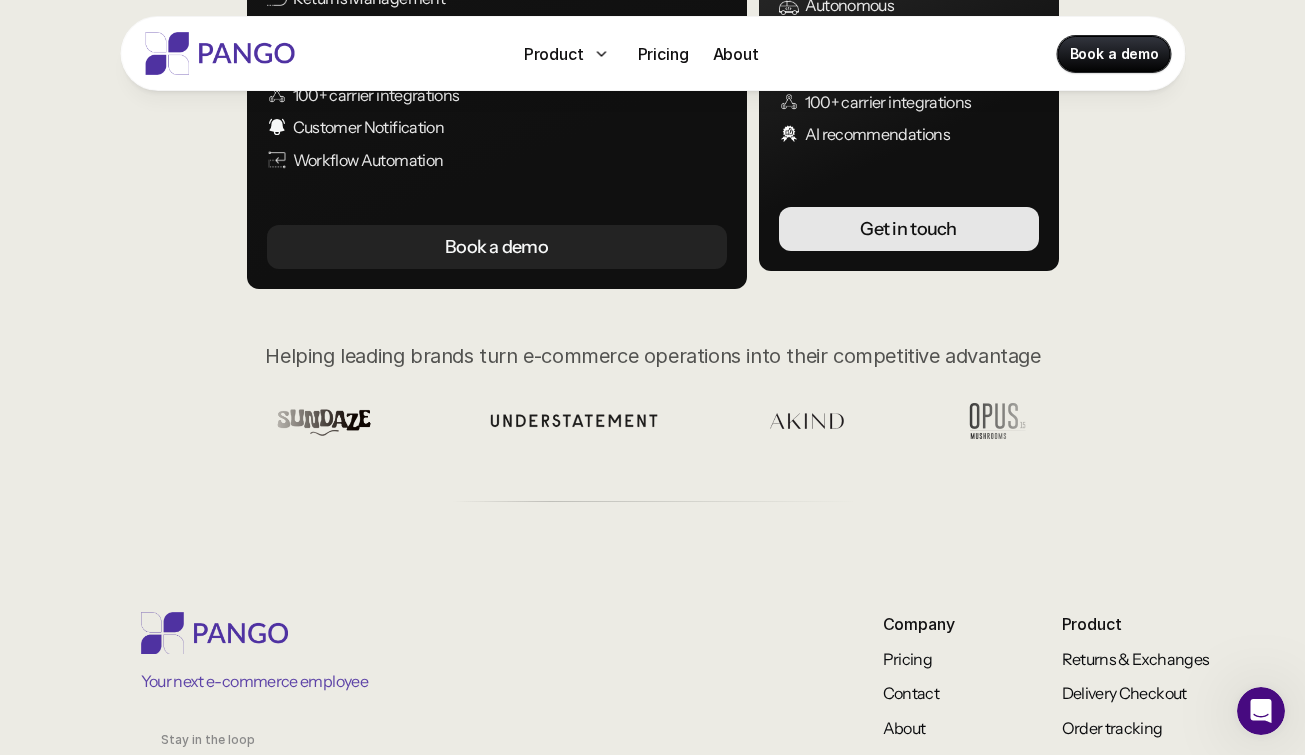 click at bounding box center (653, 421) 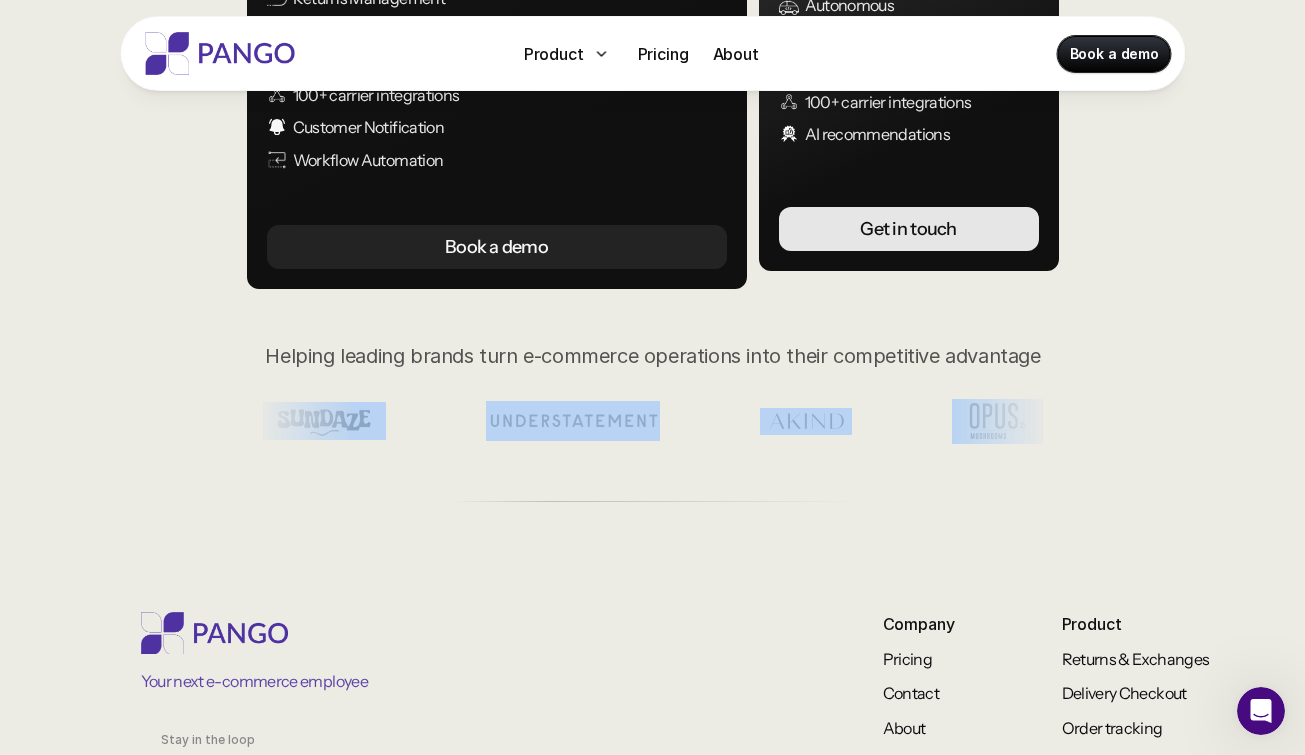 click at bounding box center (653, 421) 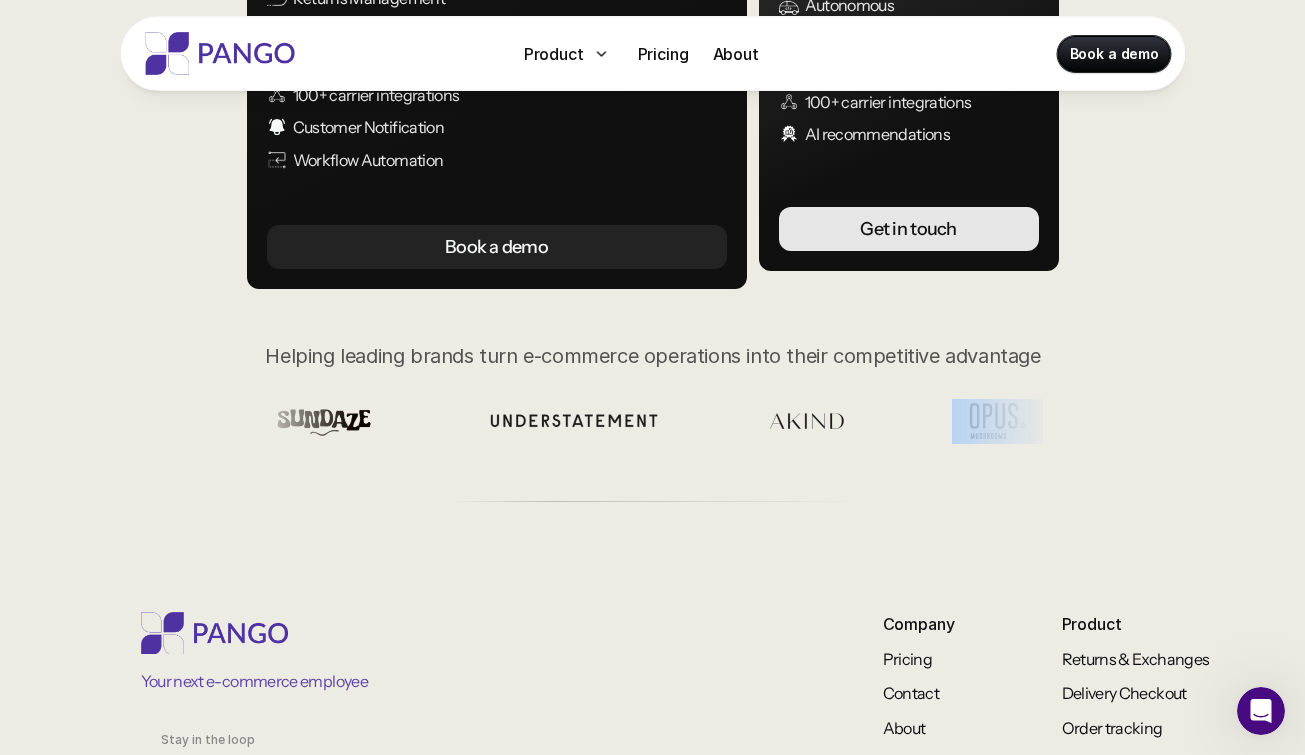 click at bounding box center [653, 421] 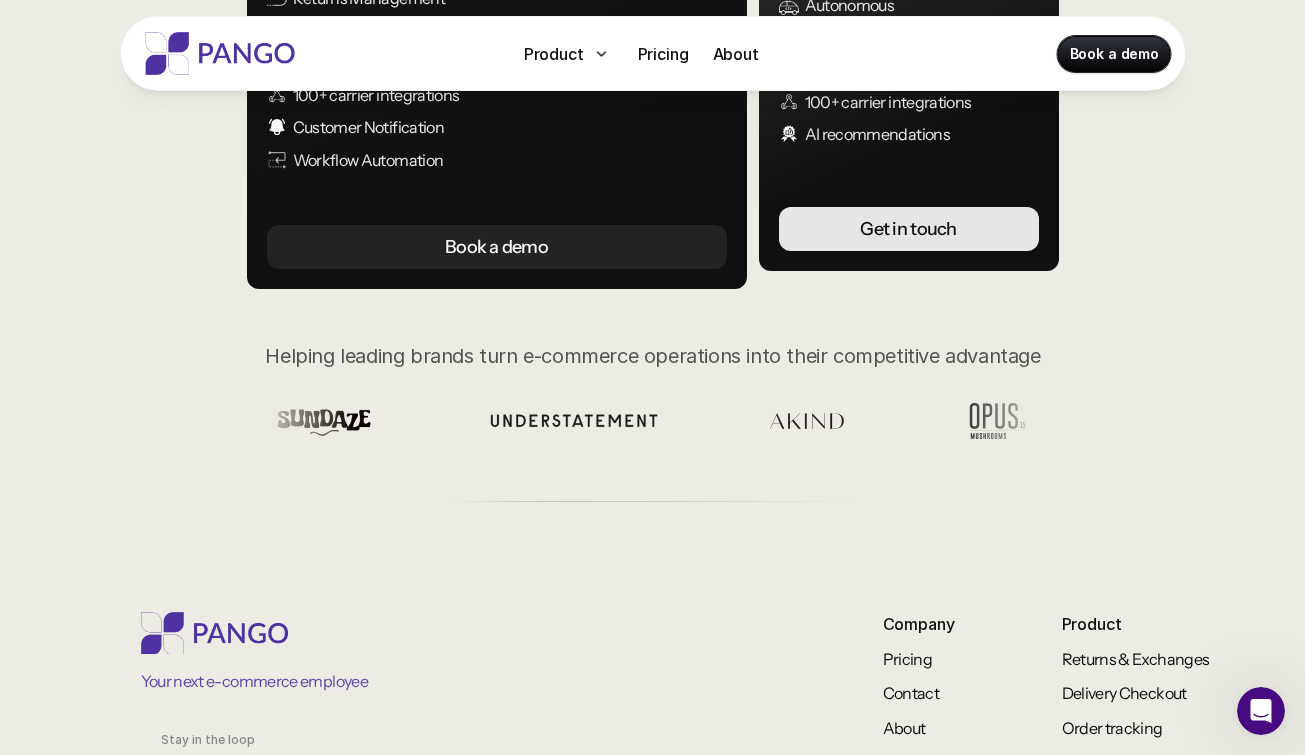 click on "Helping leading brands turn e-commerce operations into their competitive advantage" at bounding box center [653, 446] 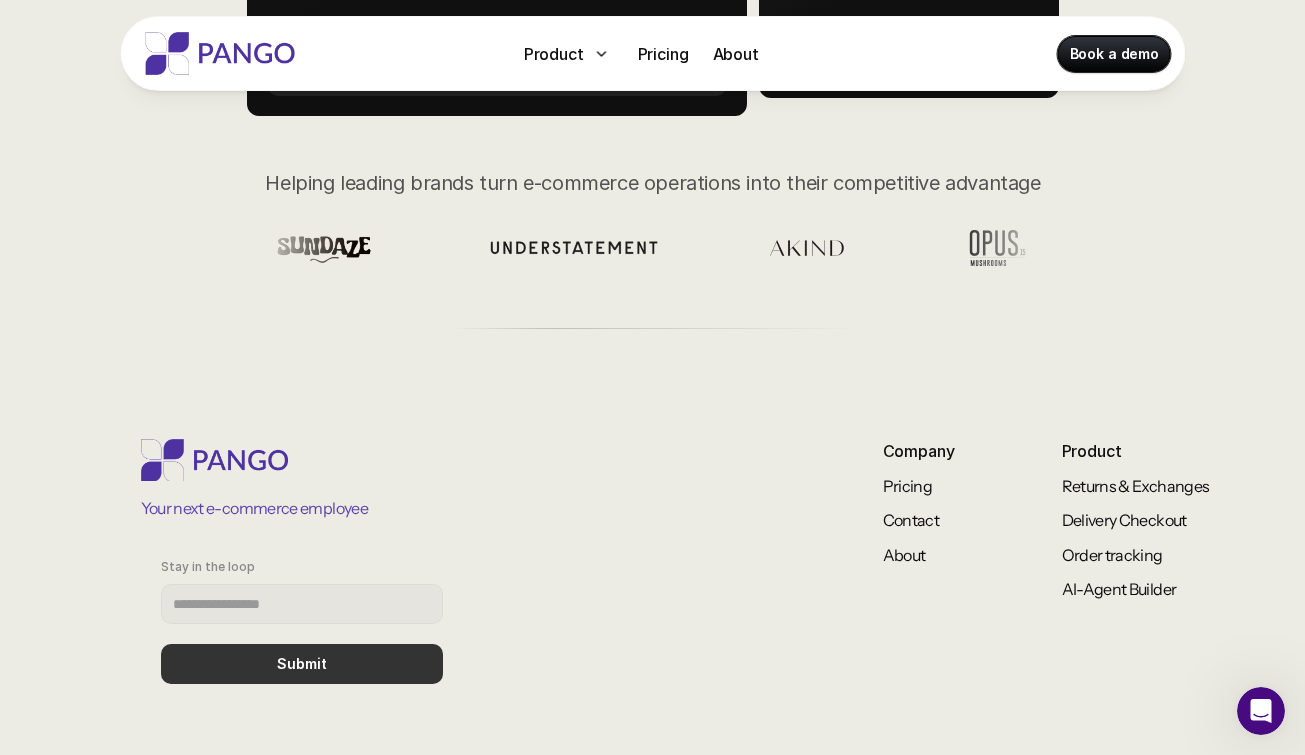 scroll, scrollTop: 852, scrollLeft: 0, axis: vertical 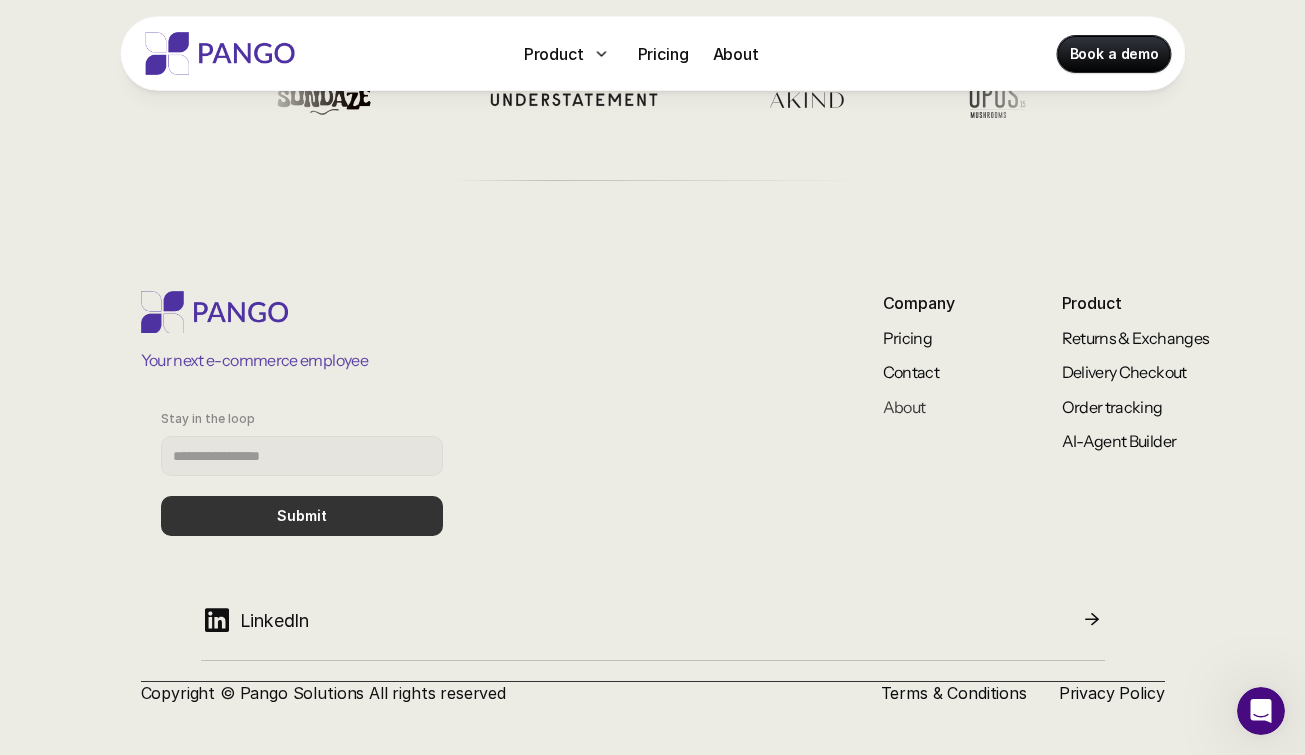 click on "About" at bounding box center [904, 407] 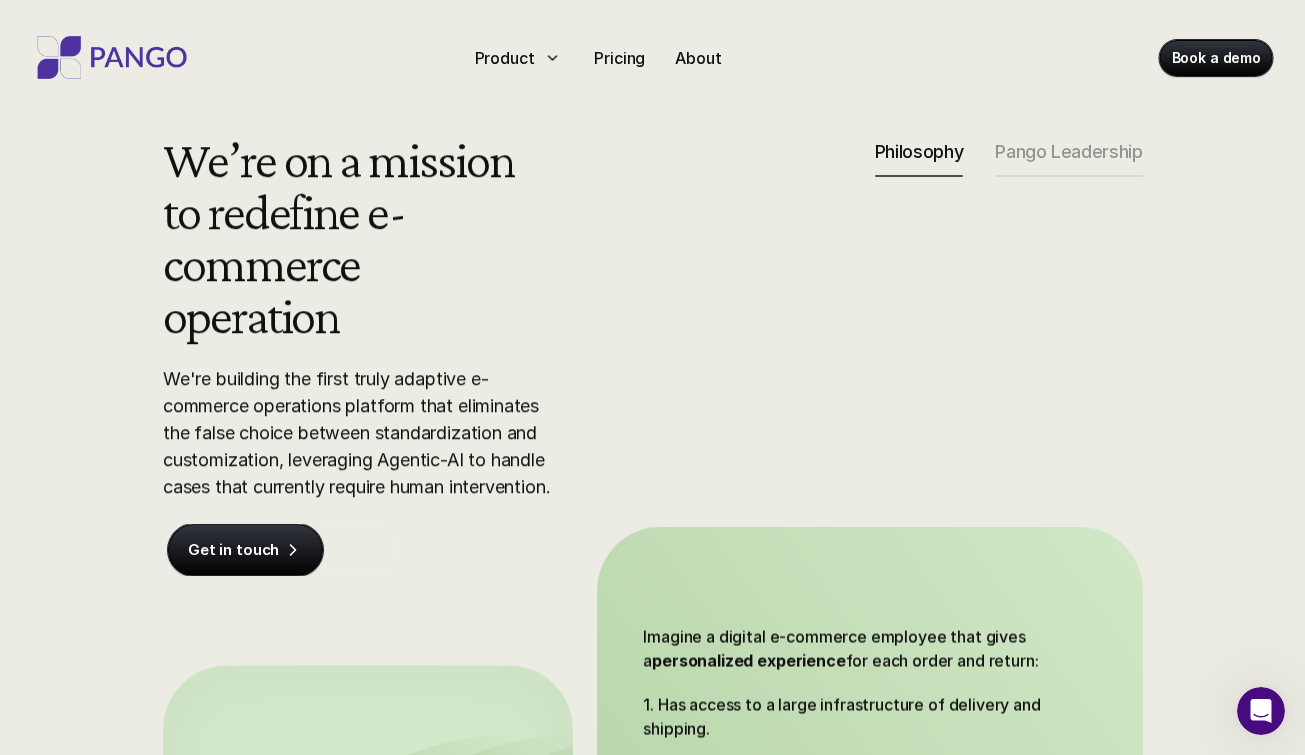 scroll, scrollTop: 59, scrollLeft: 0, axis: vertical 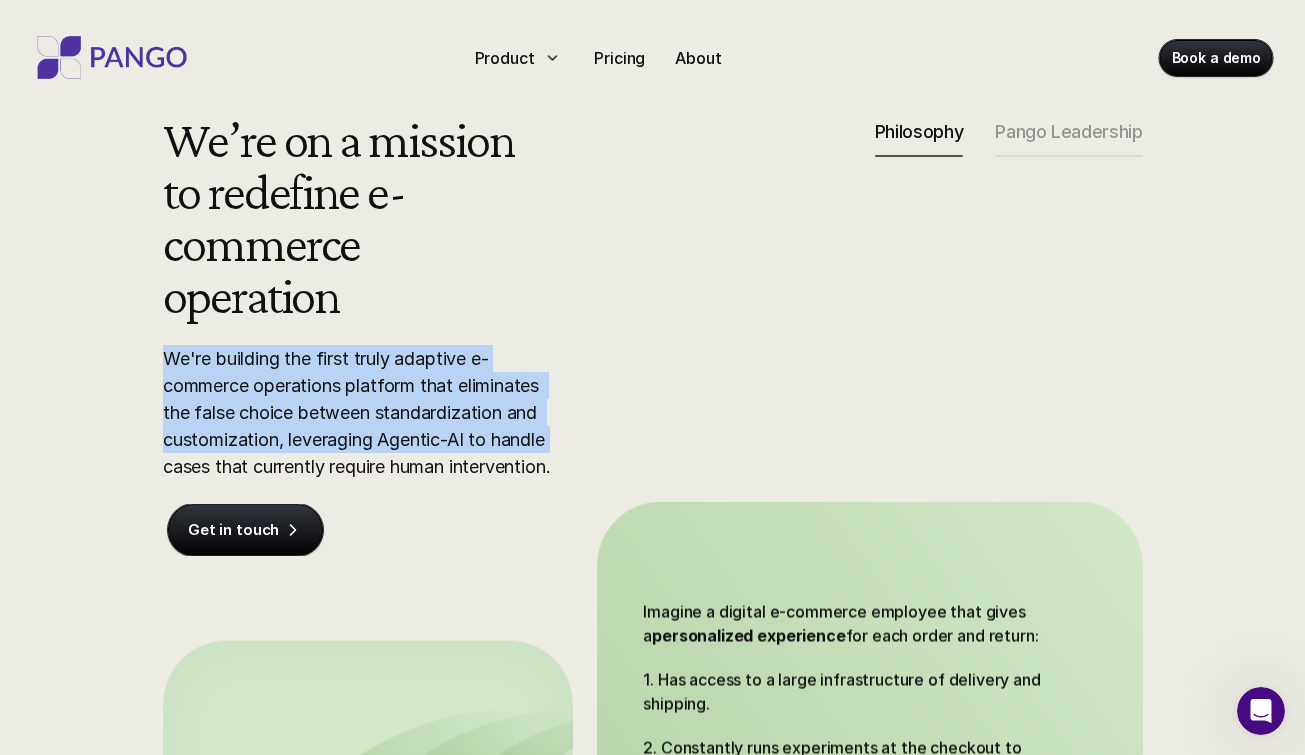 drag, startPoint x: 594, startPoint y: 450, endPoint x: 186, endPoint y: 331, distance: 425 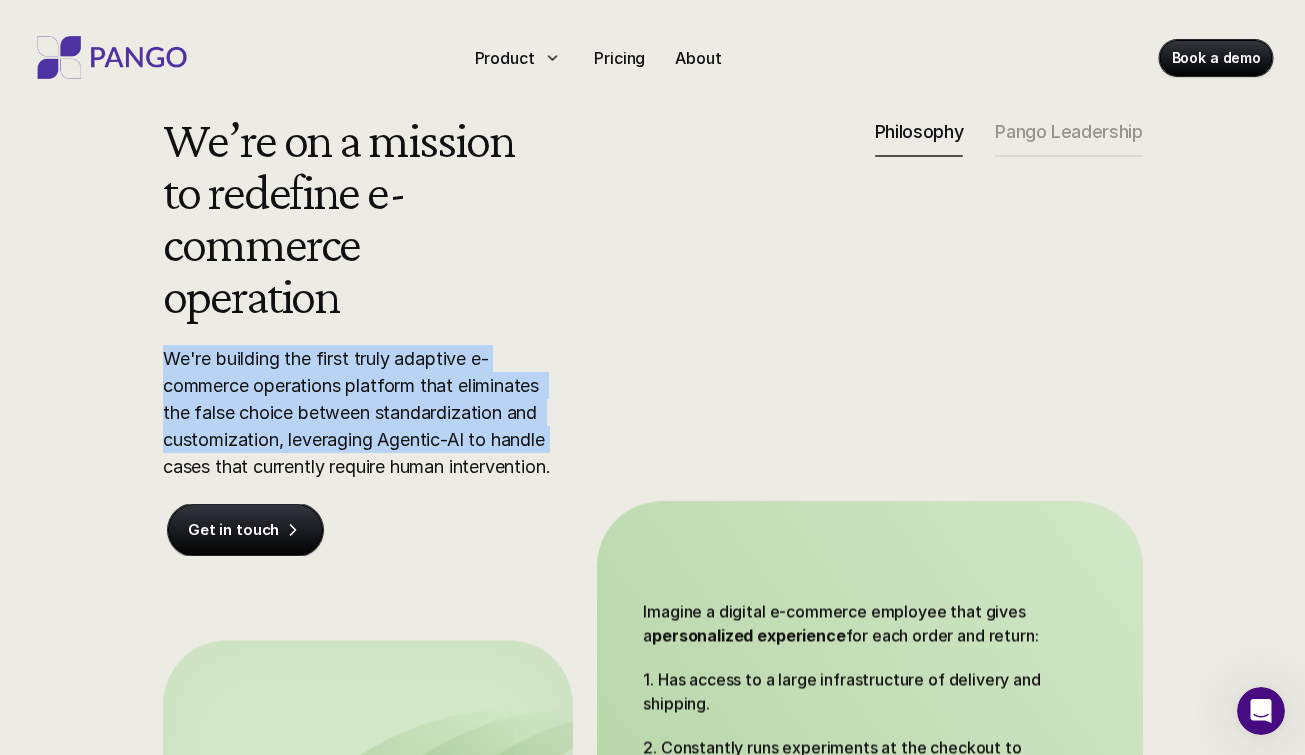 click on "We're building the first truly adaptive e-commerce operations platform that eliminates the false choice between standardization and customization, leveraging Agentic-AI to handle cases that currently require human intervention." at bounding box center [363, 412] 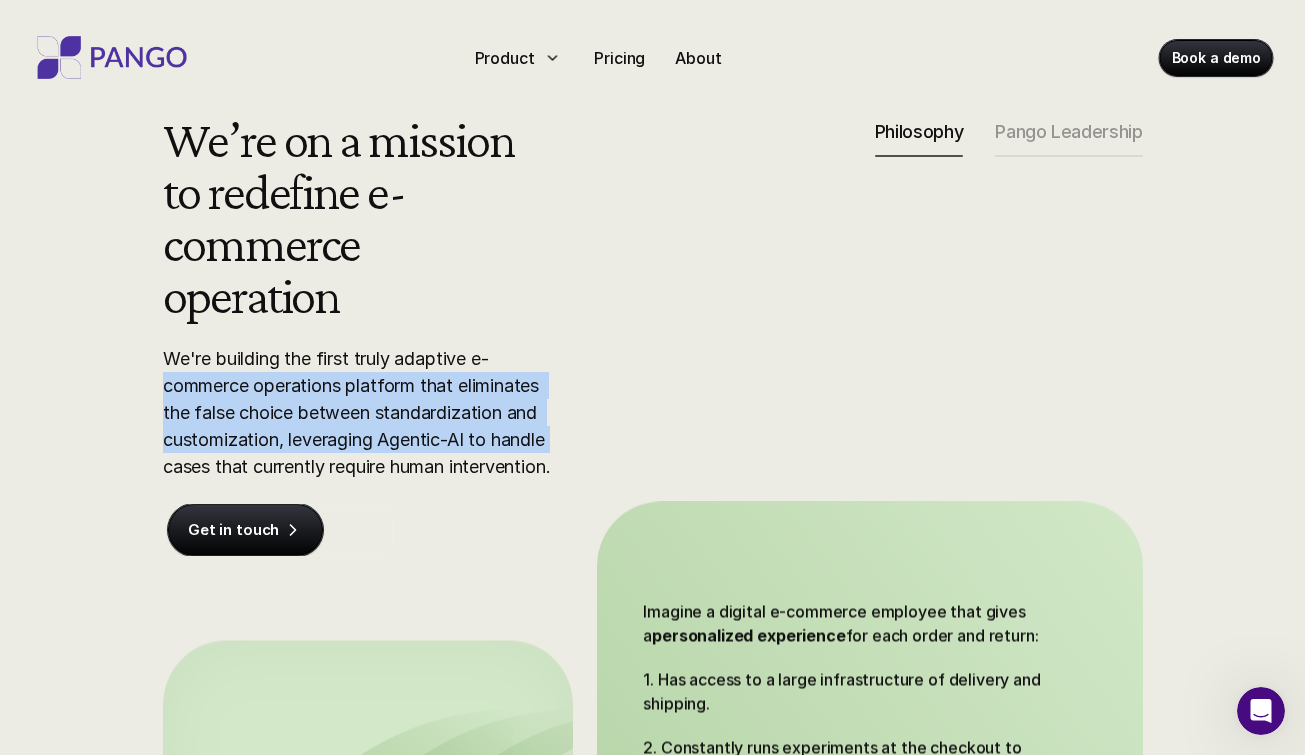 drag, startPoint x: 569, startPoint y: 435, endPoint x: 150, endPoint y: 382, distance: 422.3387 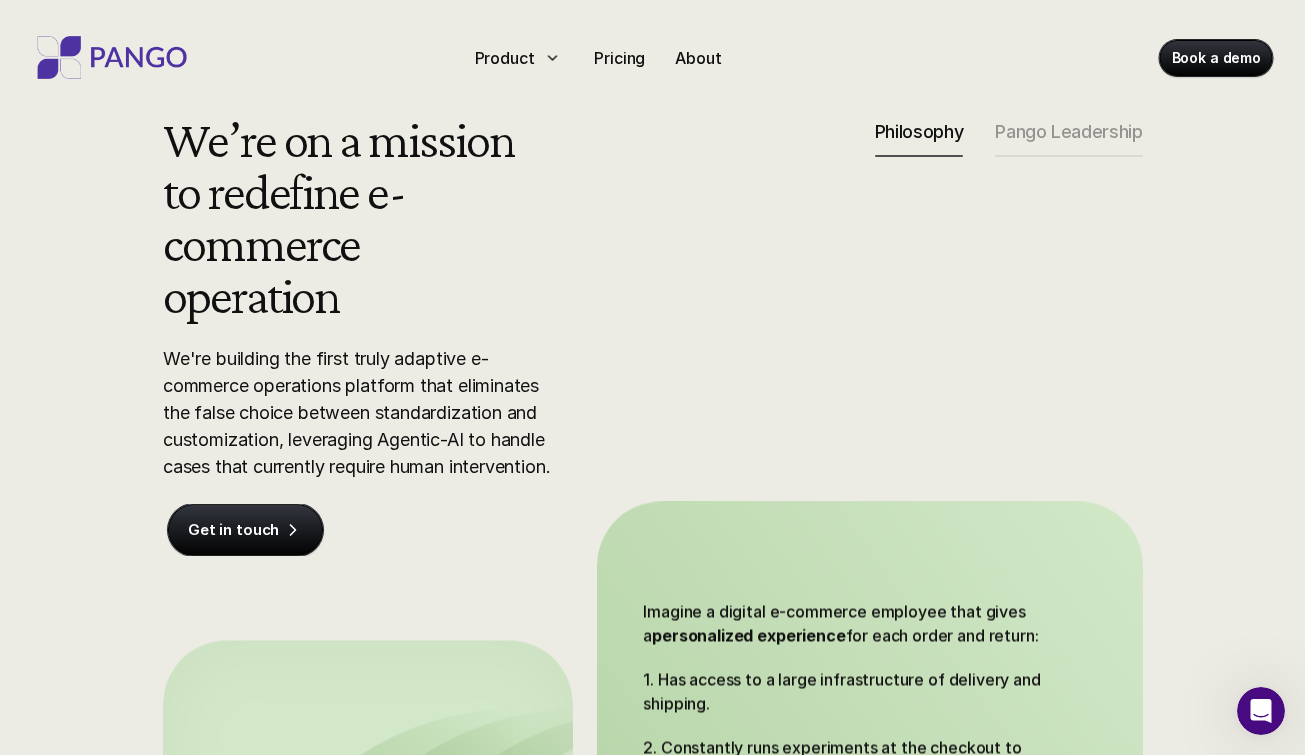 click on "We're building the first truly adaptive e-commerce operations platform that eliminates the false choice between standardization and customization, leveraging Agentic-AI to handle cases that currently require human intervention." at bounding box center [363, 412] 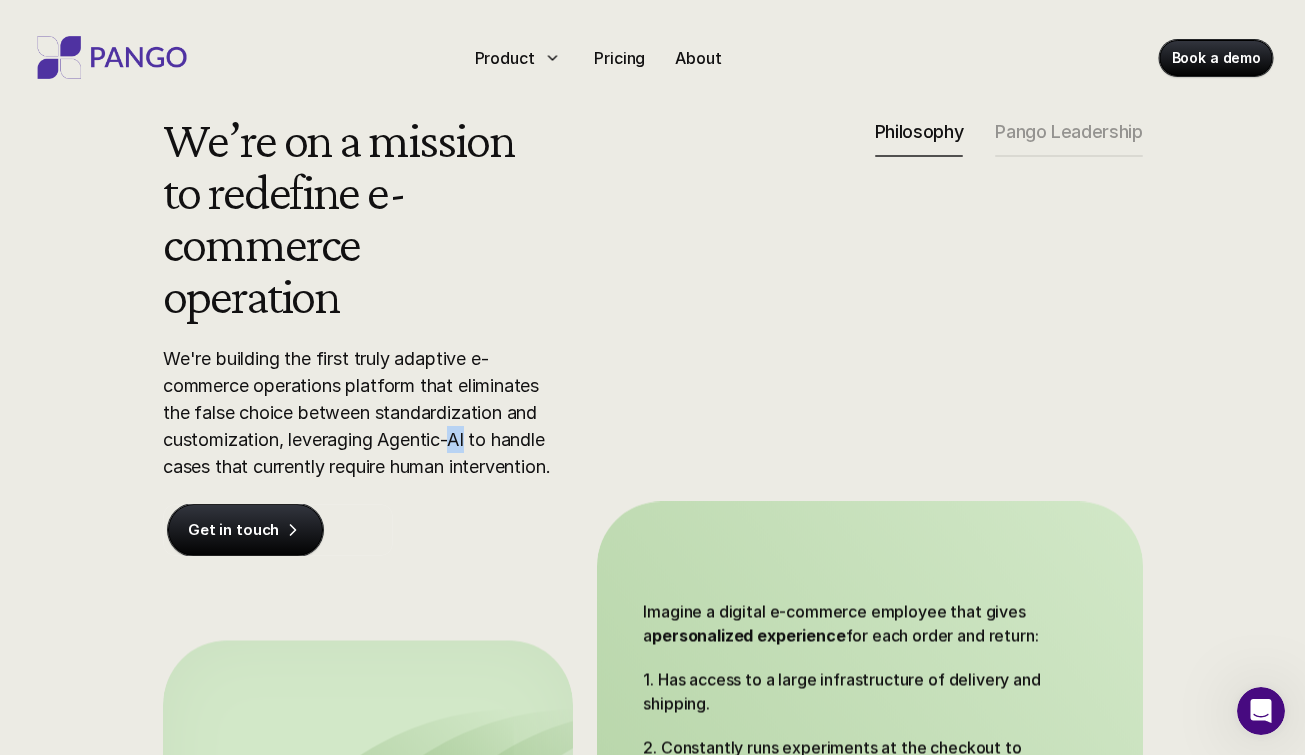 click on "We're building the first truly adaptive e-commerce operations platform that eliminates the false choice between standardization and customization, leveraging Agentic-AI to handle cases that currently require human intervention." at bounding box center [363, 412] 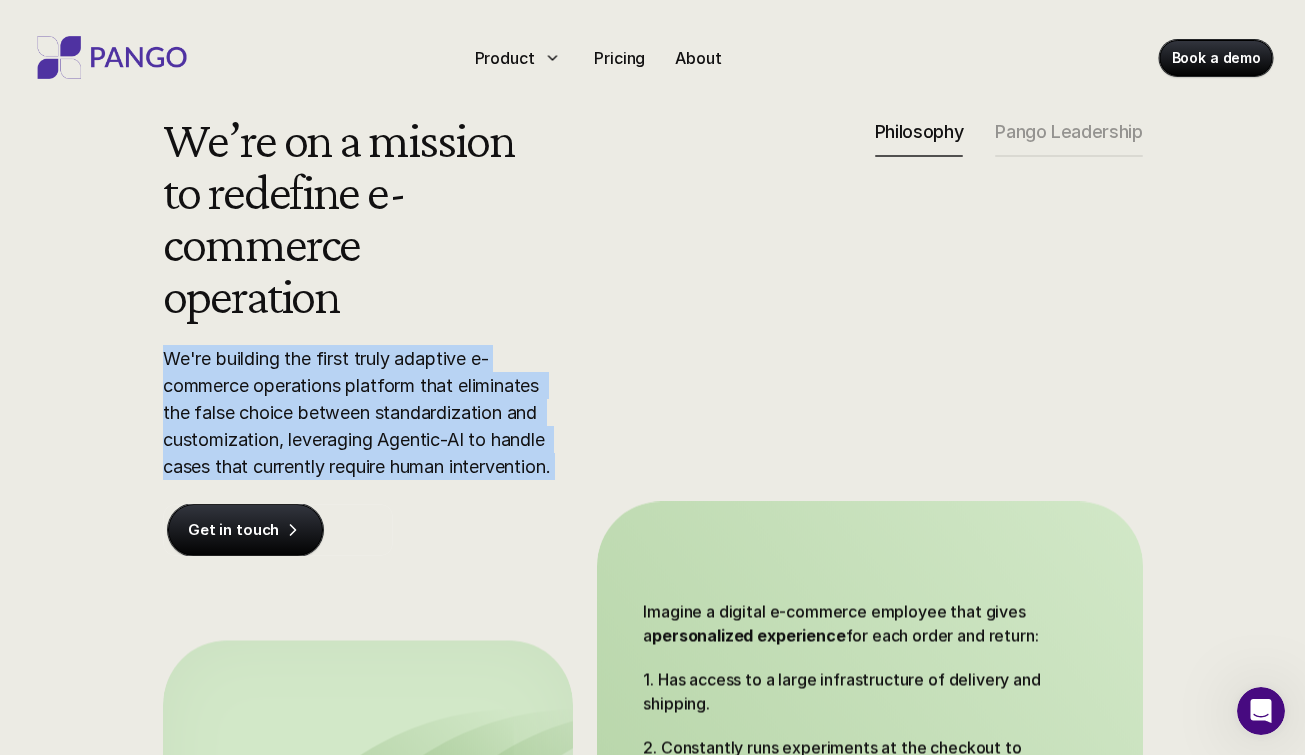 click on "We're building the first truly adaptive e-commerce operations platform that eliminates the false choice between standardization and customization, leveraging Agentic-AI to handle cases that currently require human intervention." at bounding box center [363, 412] 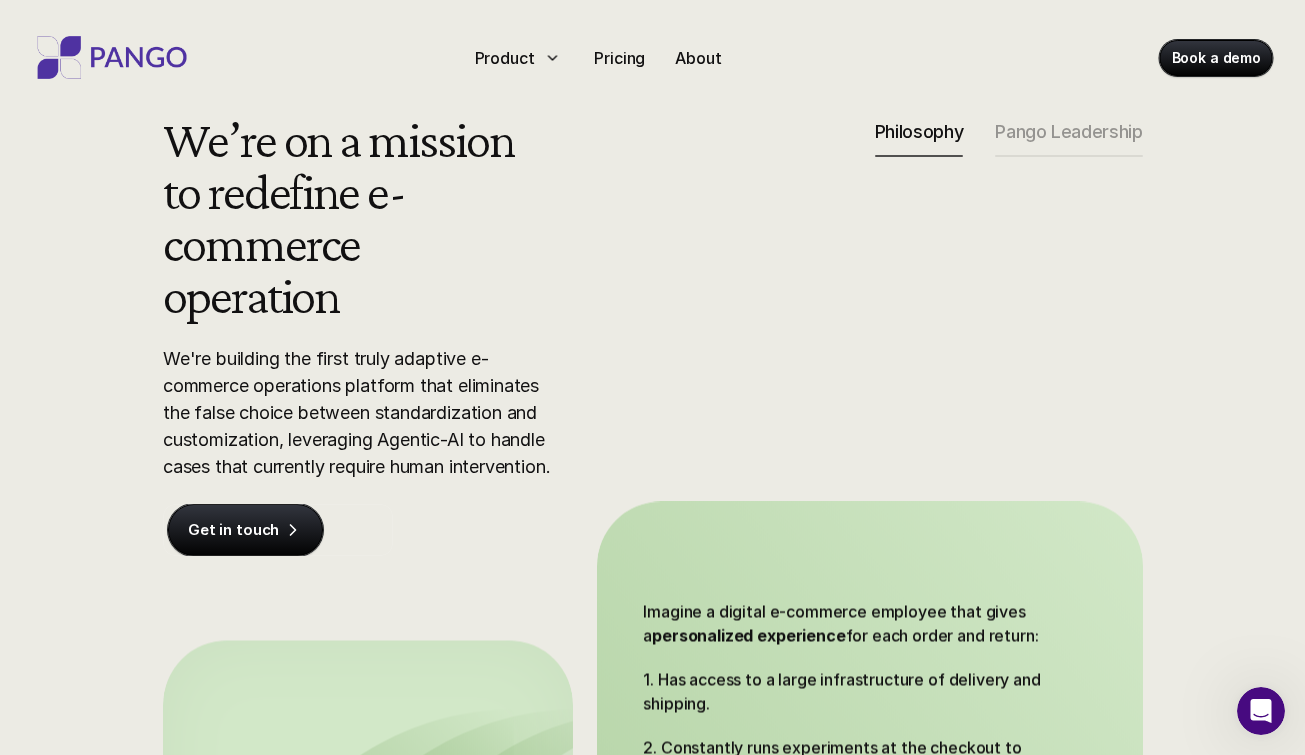 click on "We're building the first truly adaptive e-commerce operations platform that eliminates the false choice between standardization and customization, leveraging Agentic-AI to handle cases that currently require human intervention." at bounding box center (363, 412) 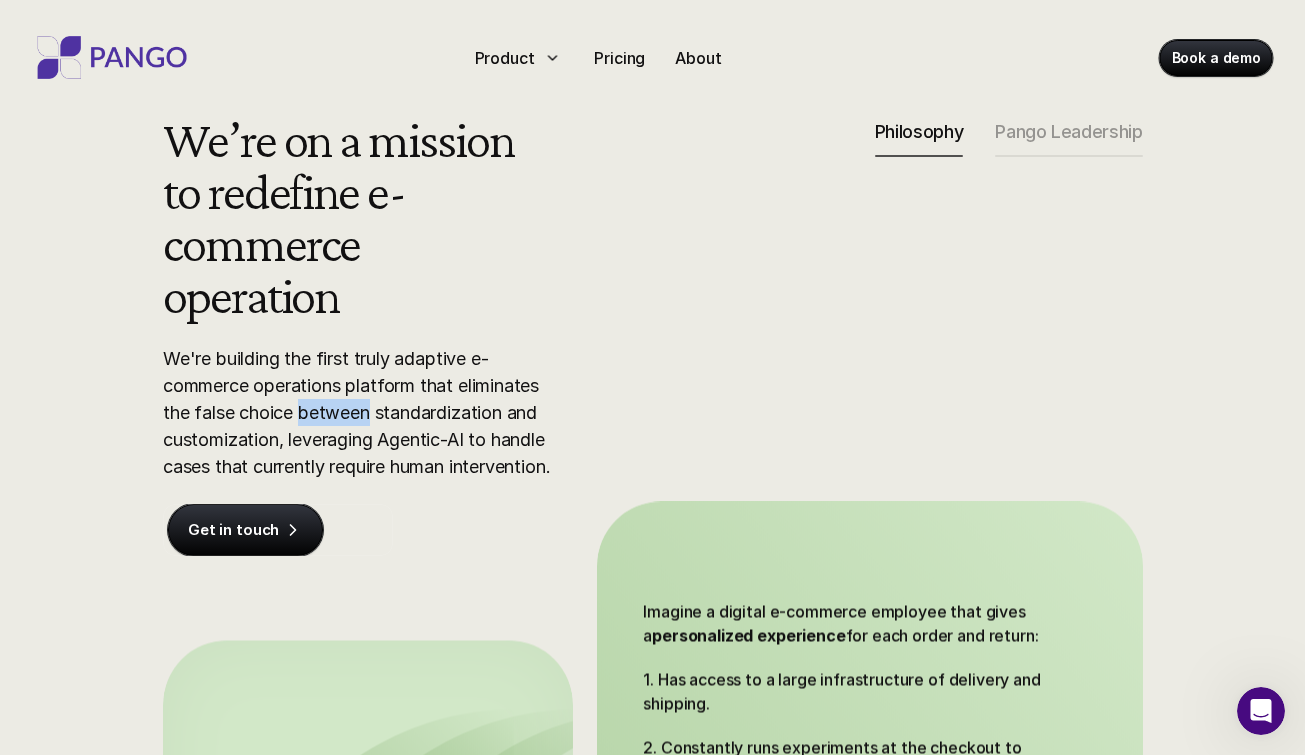 click on "We're building the first truly adaptive e-commerce operations platform that eliminates the false choice between standardization and customization, leveraging Agentic-AI to handle cases that currently require human intervention." at bounding box center (363, 412) 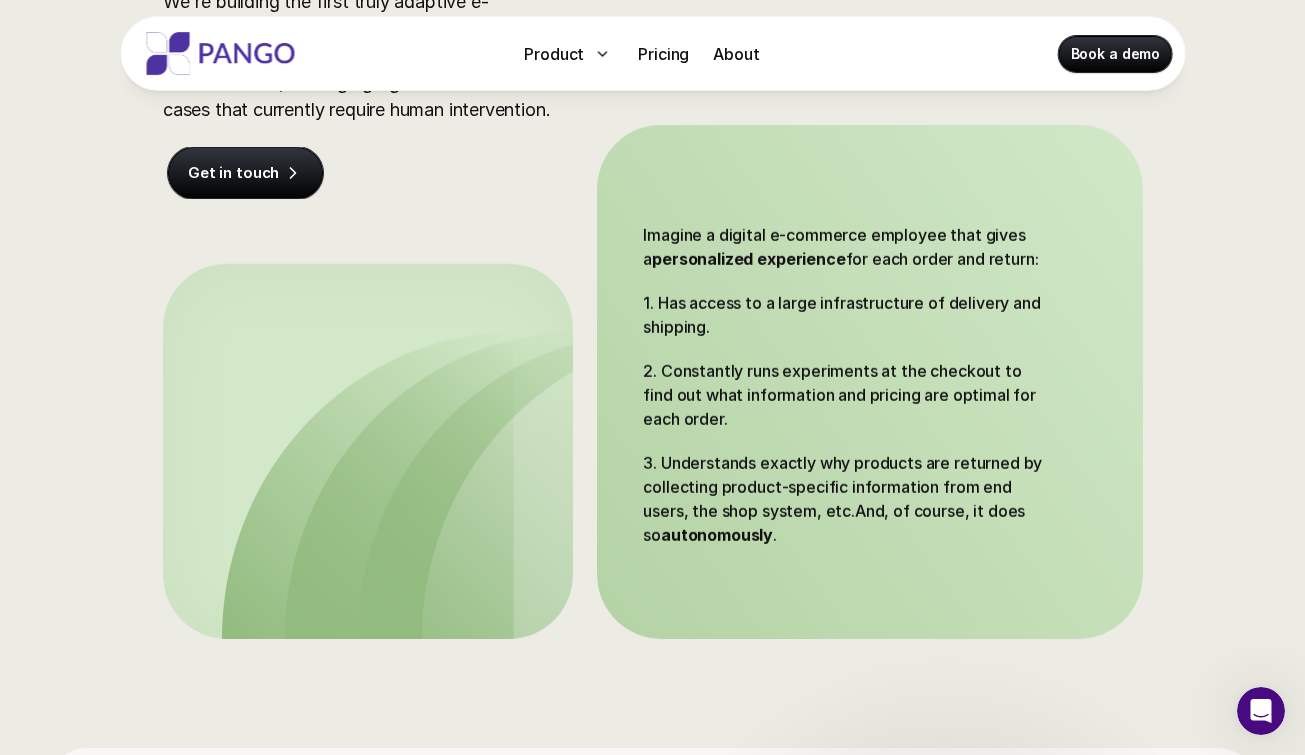 scroll, scrollTop: 419, scrollLeft: 0, axis: vertical 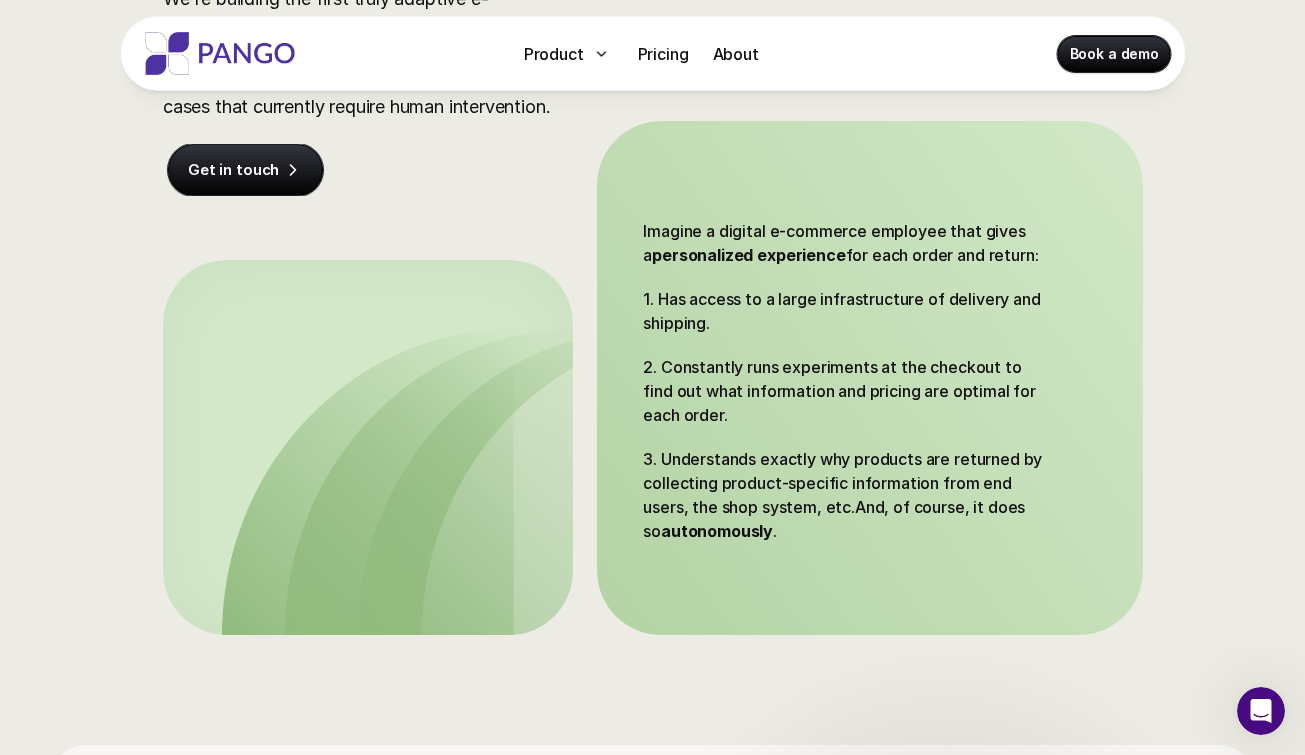click on "Imagine a digital e-commerce employee that gives a  personalized experience  for each order and return:" at bounding box center [848, 243] 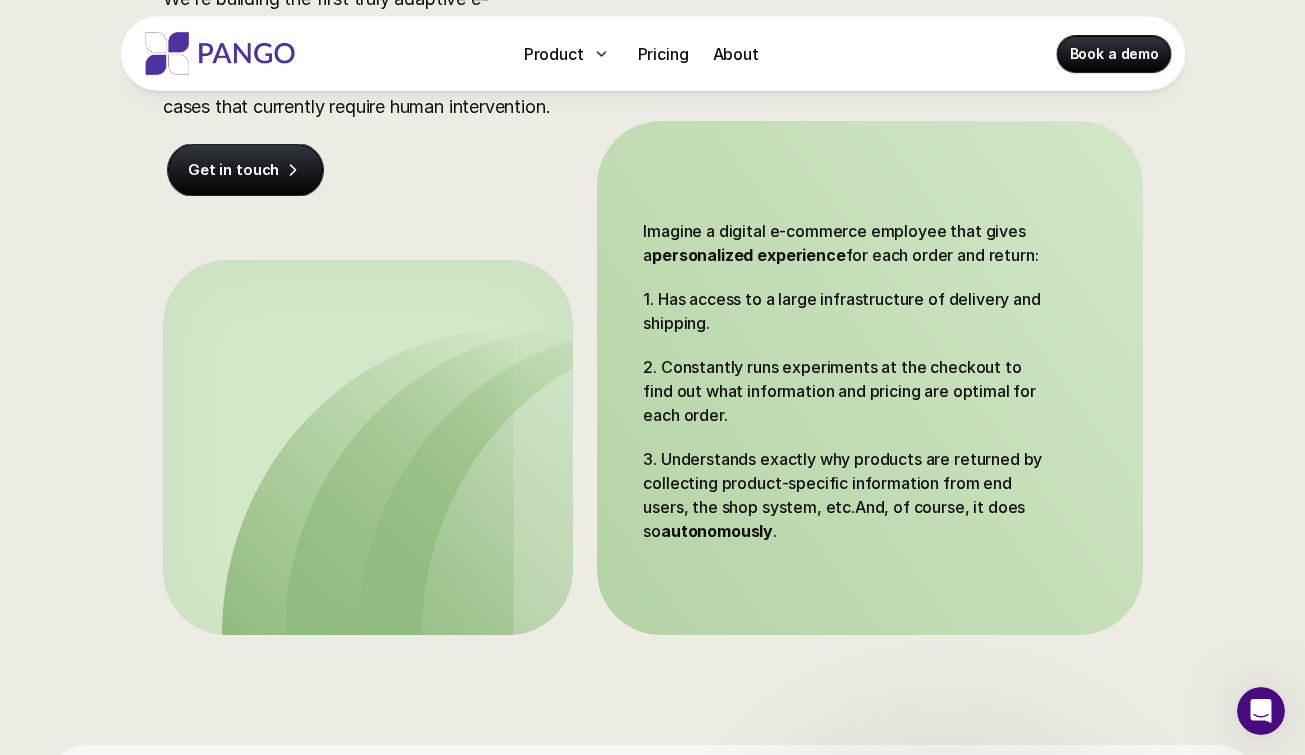 click on "Imagine a digital e-commerce employee that gives a  personalized experience  for each order and return:" at bounding box center [848, 243] 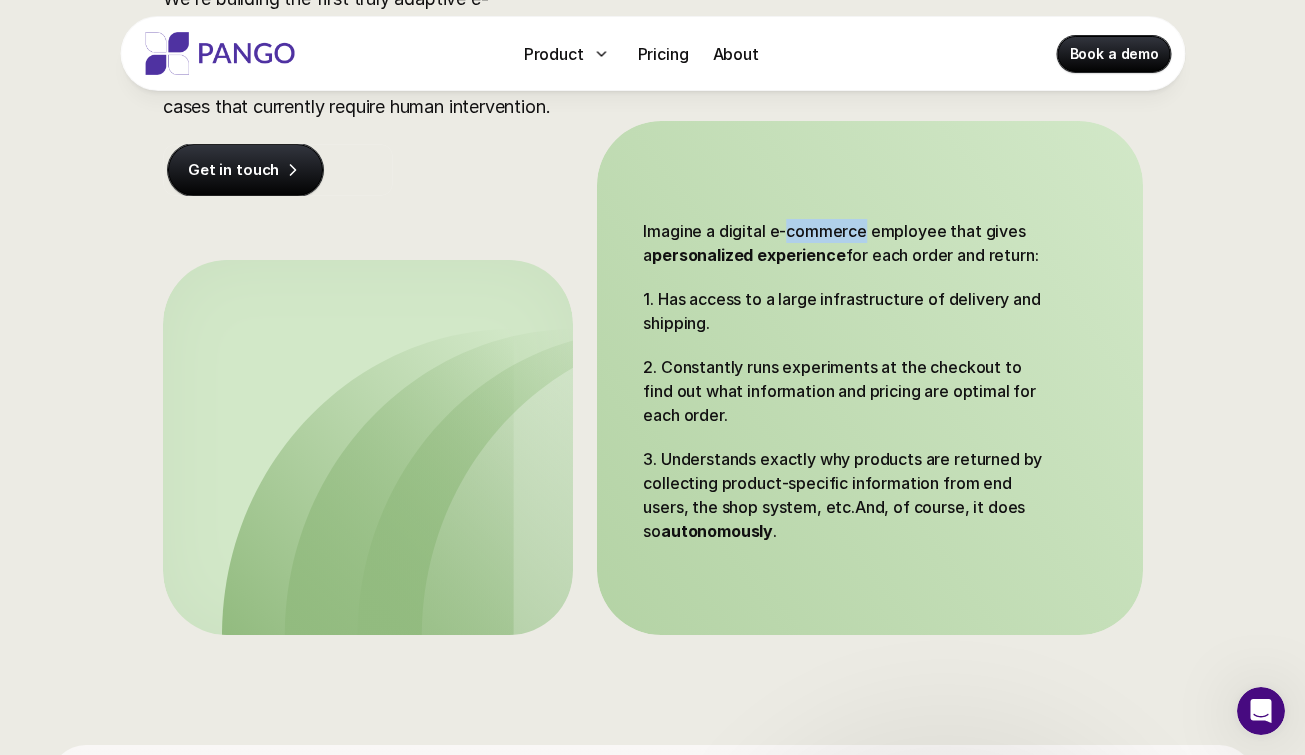 click on "Imagine a digital e-commerce employee that gives a  personalized experience  for each order and return:" at bounding box center (848, 243) 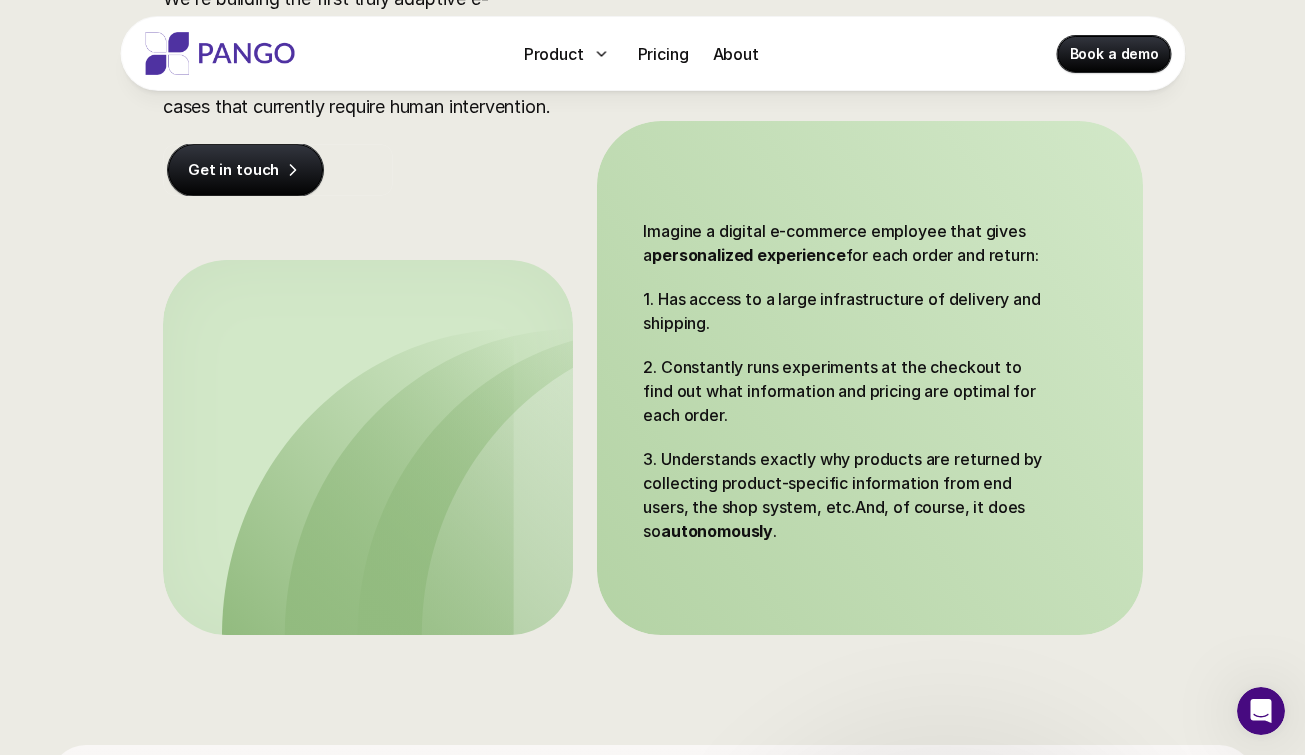 click on "Imagine a digital e-commerce employee that gives a  personalized experience  for each order and return:" at bounding box center [848, 243] 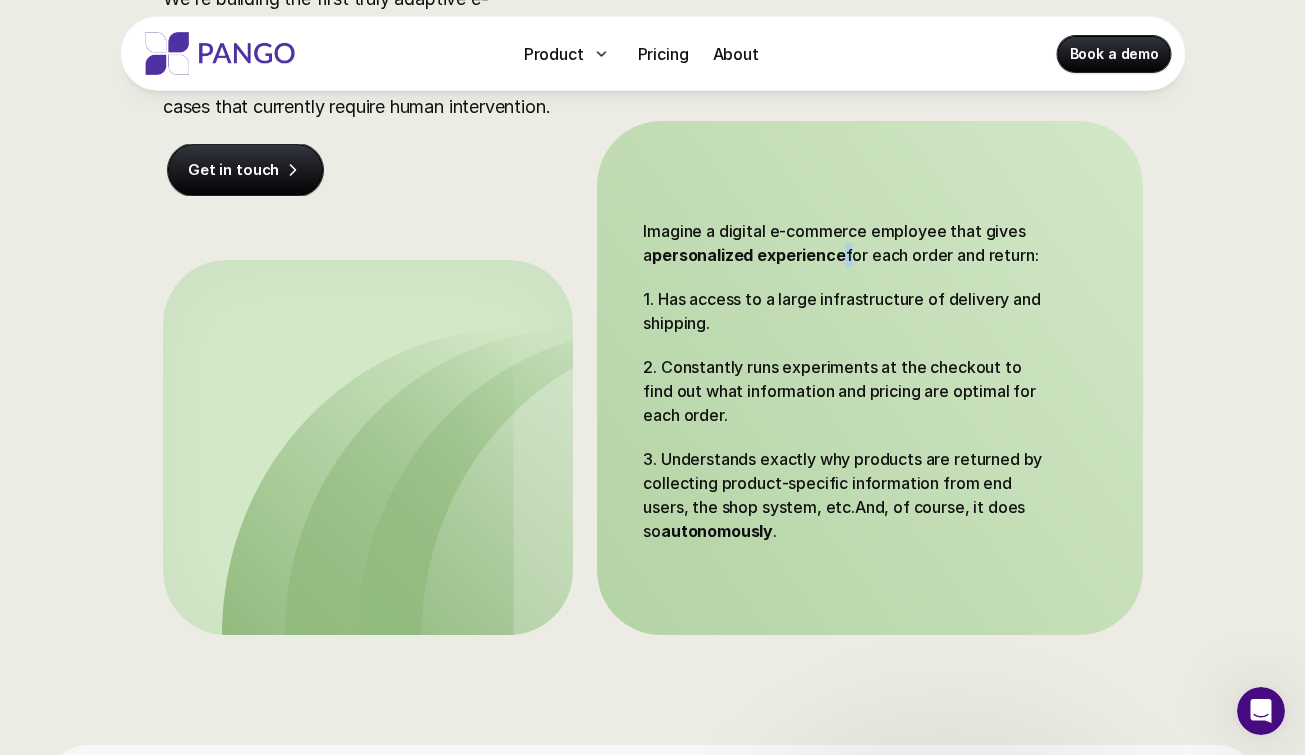 click on "1. Has access to a large infrastructure of delivery and shipping." at bounding box center [848, 311] 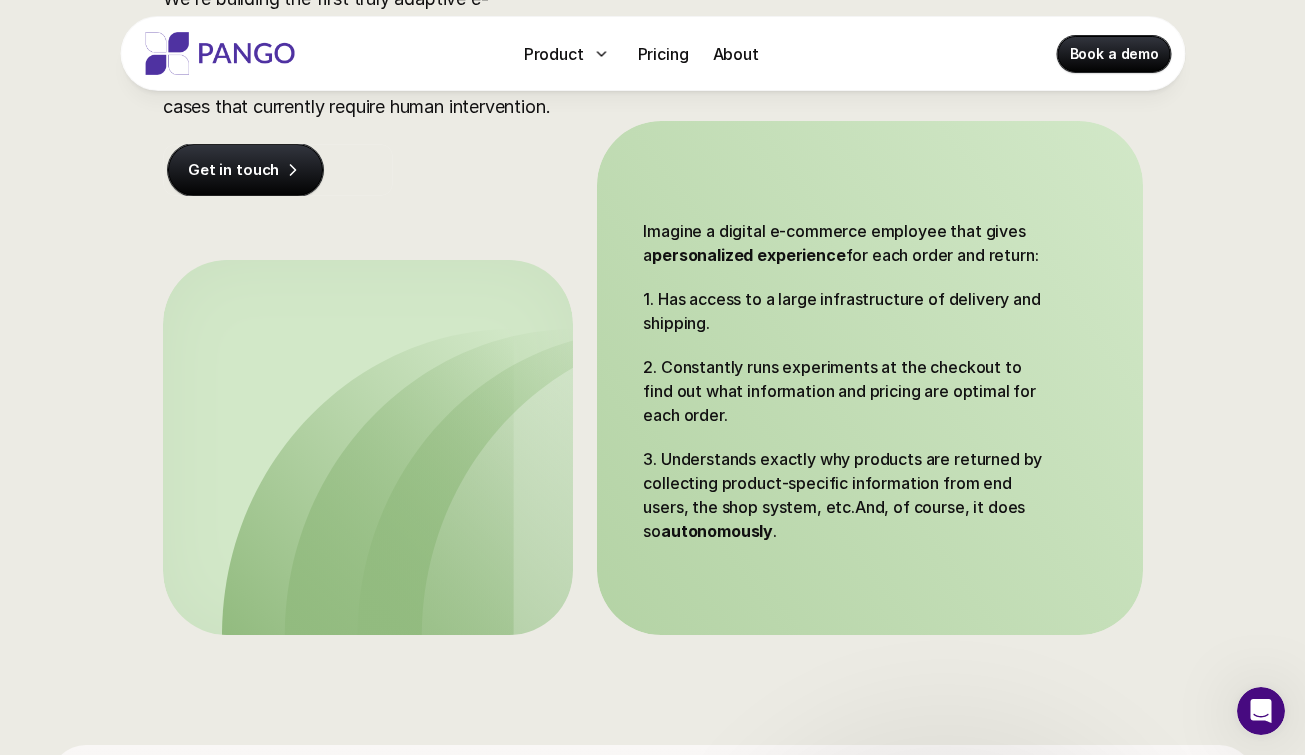 click on "1. Has access to a large infrastructure of delivery and shipping." at bounding box center [848, 311] 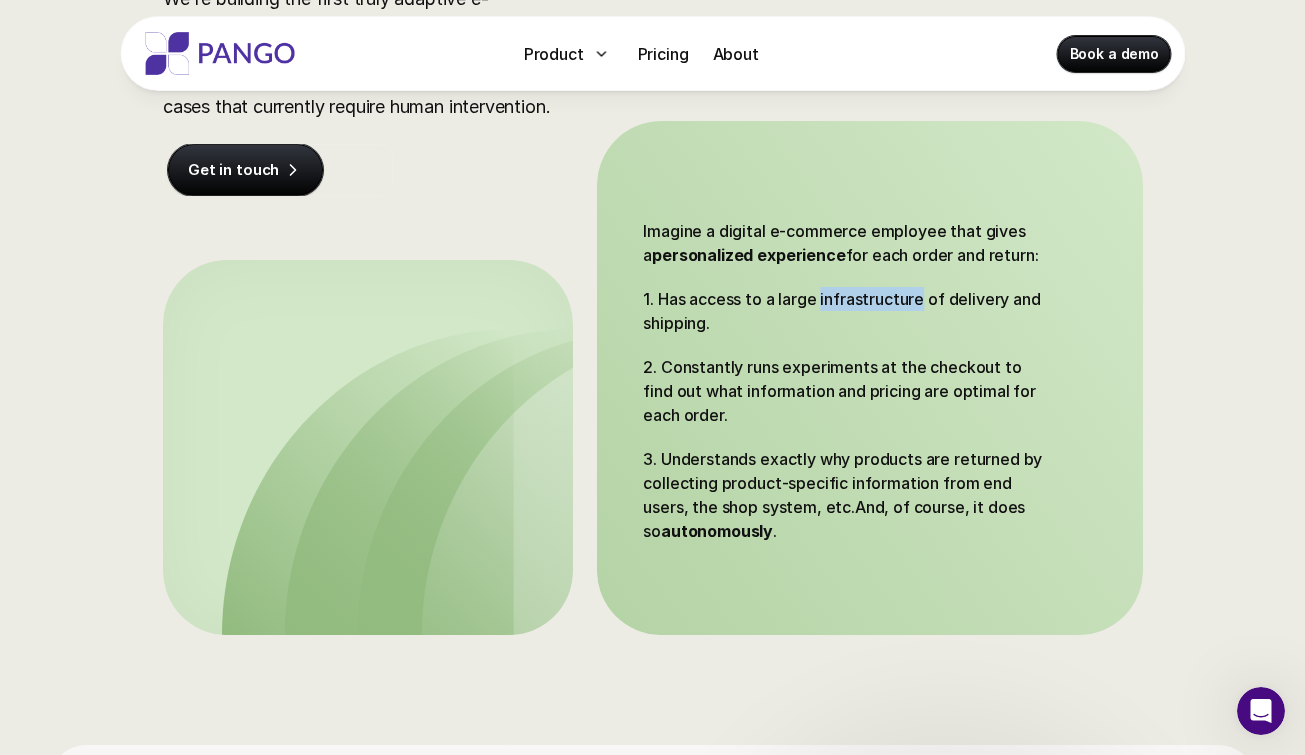 click on "2. Constantly runs experiments at the checkout to find out what information and pricing are optimal for each order." at bounding box center [848, 391] 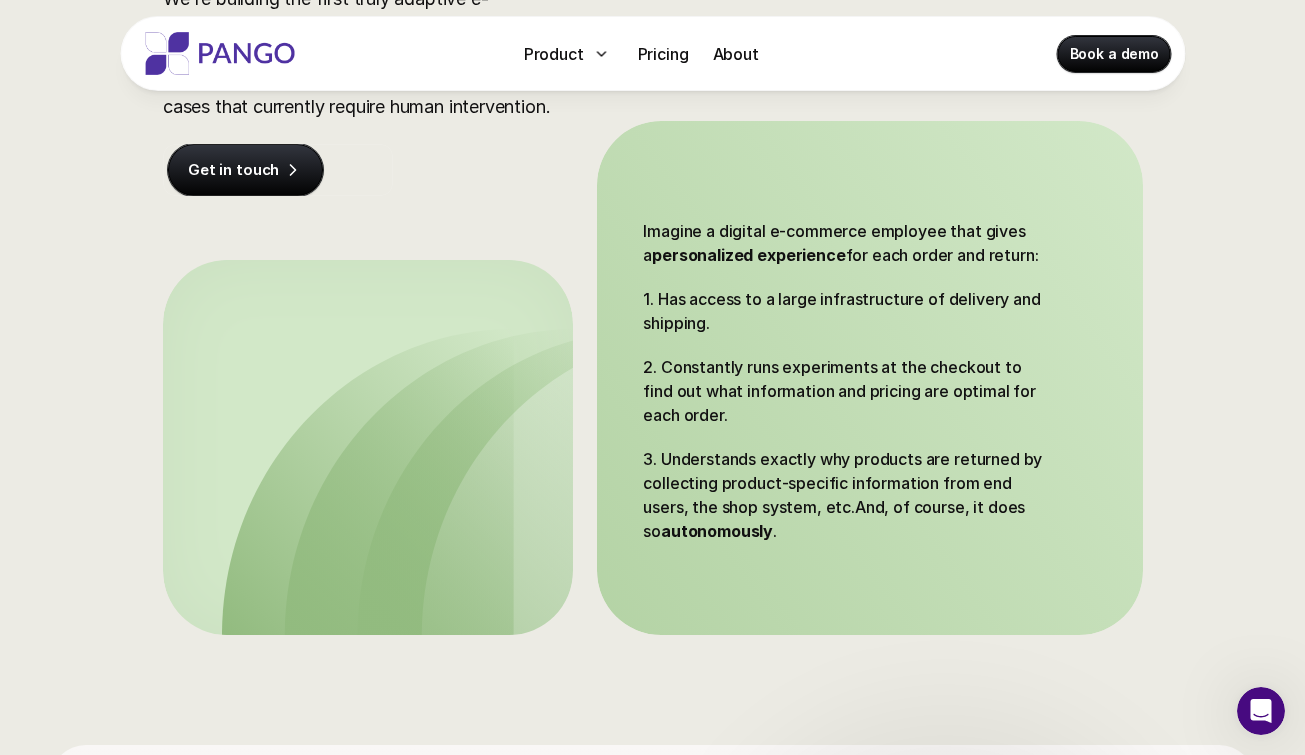 click on "2. Constantly runs experiments at the checkout to find out what information and pricing are optimal for each order." at bounding box center (848, 391) 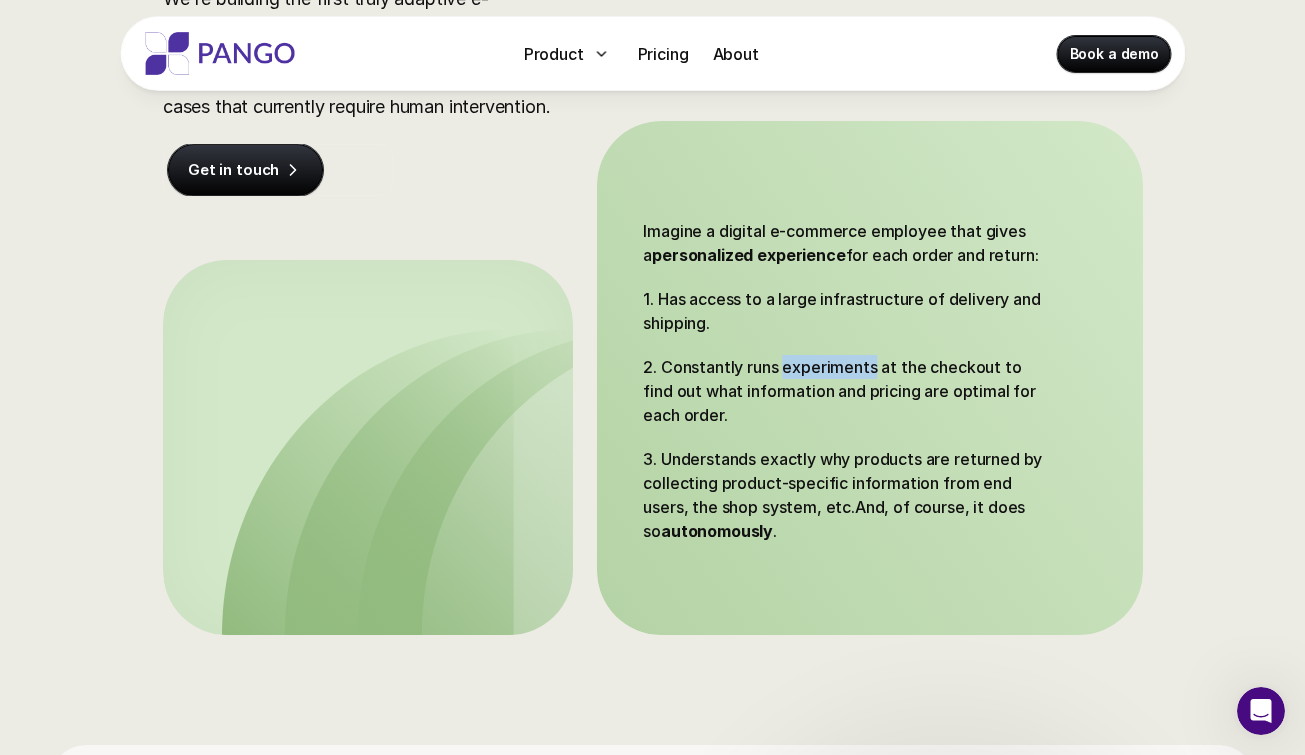 click on "2. Constantly runs experiments at the checkout to find out what information and pricing are optimal for each order." at bounding box center [848, 391] 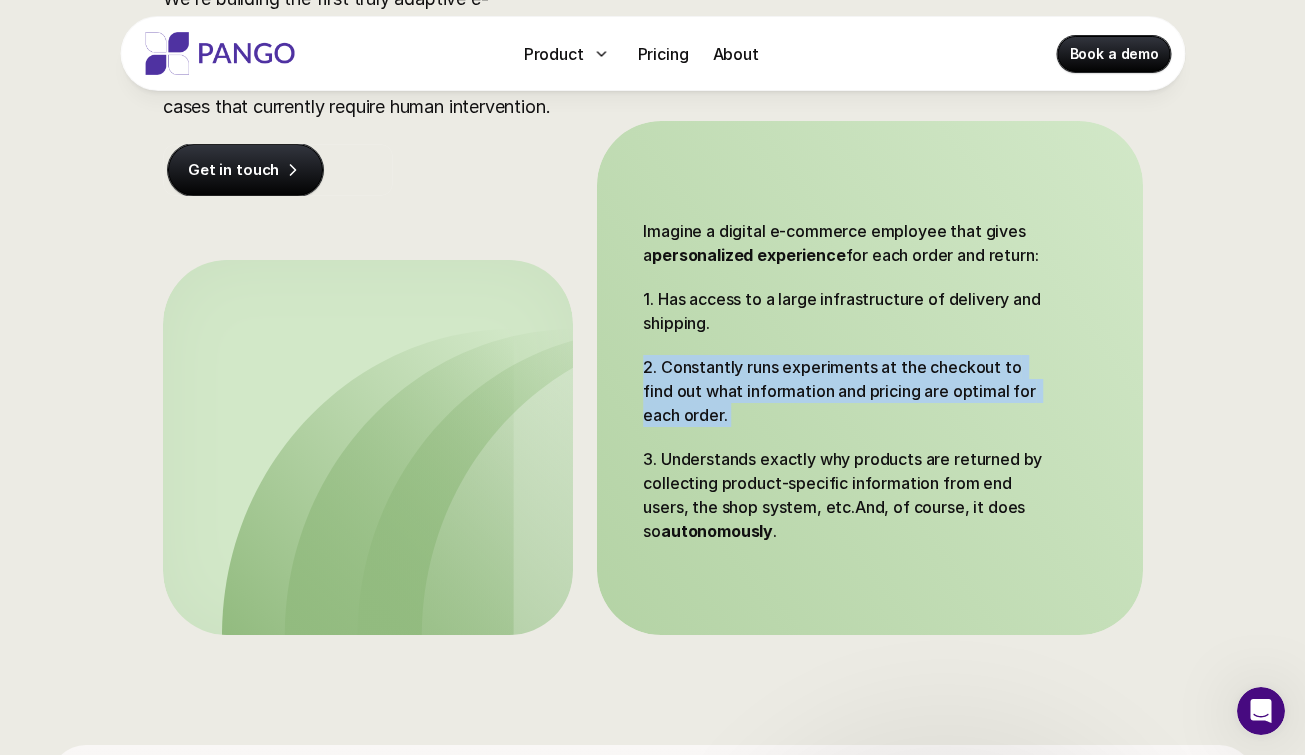 click on "2. Constantly runs experiments at the checkout to find out what information and pricing are optimal for each order." at bounding box center [848, 391] 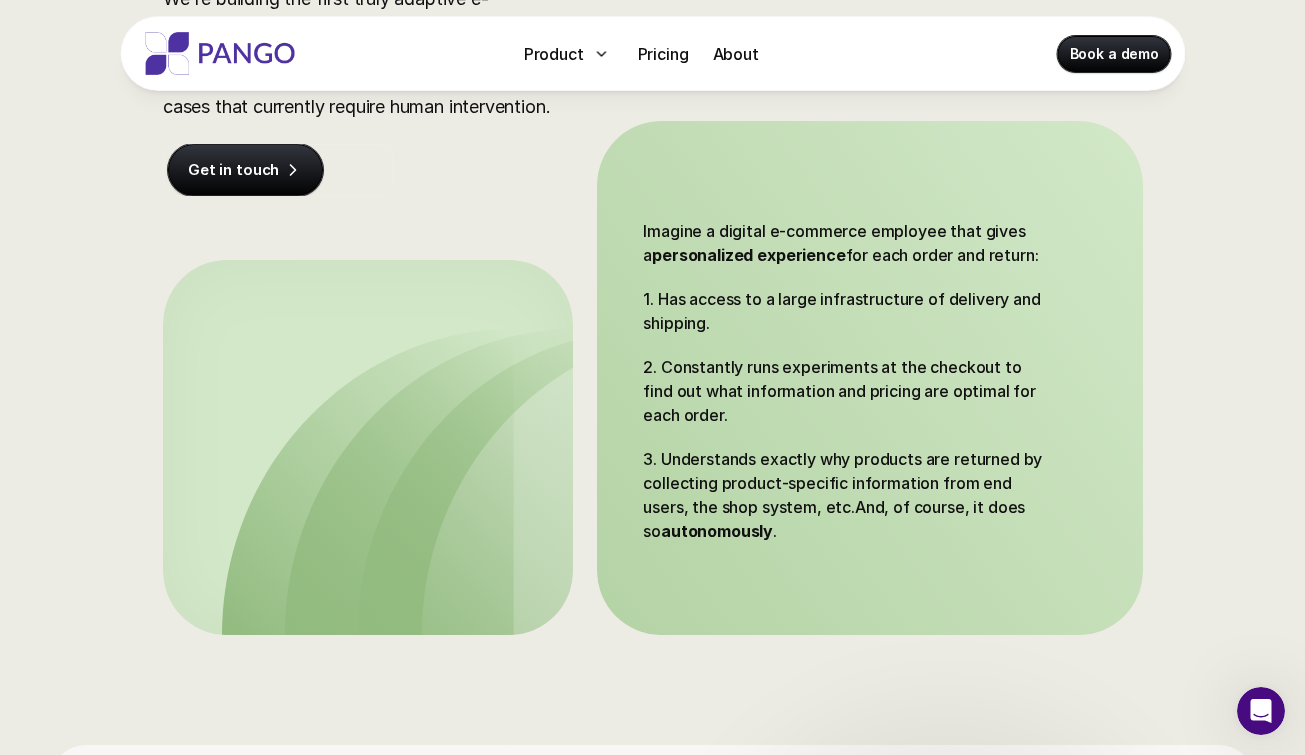 click on "2. Constantly runs experiments at the checkout to find out what information and pricing are optimal for each order." at bounding box center (848, 391) 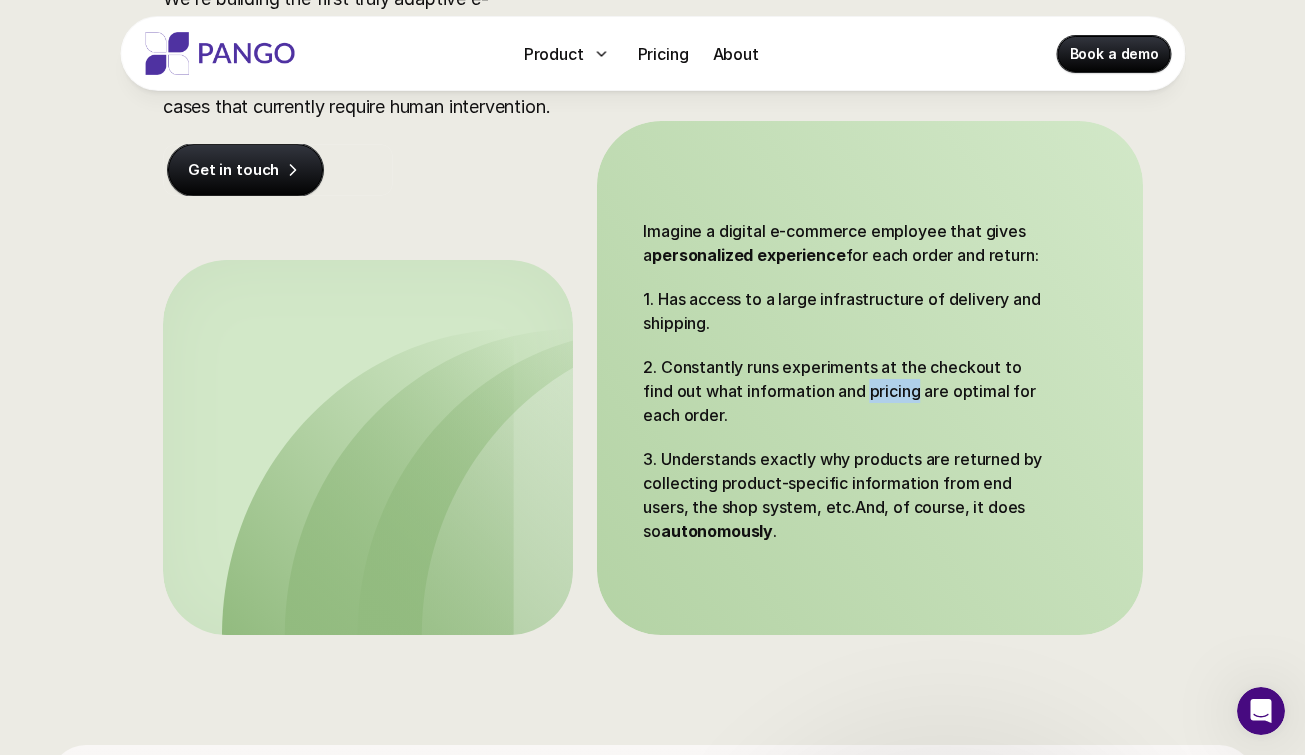 click on "3. Understands exactly why products are returned by collecting product-specific information from end users, the shop system, etc.And, of course, it does so  autonomously ." at bounding box center [848, 495] 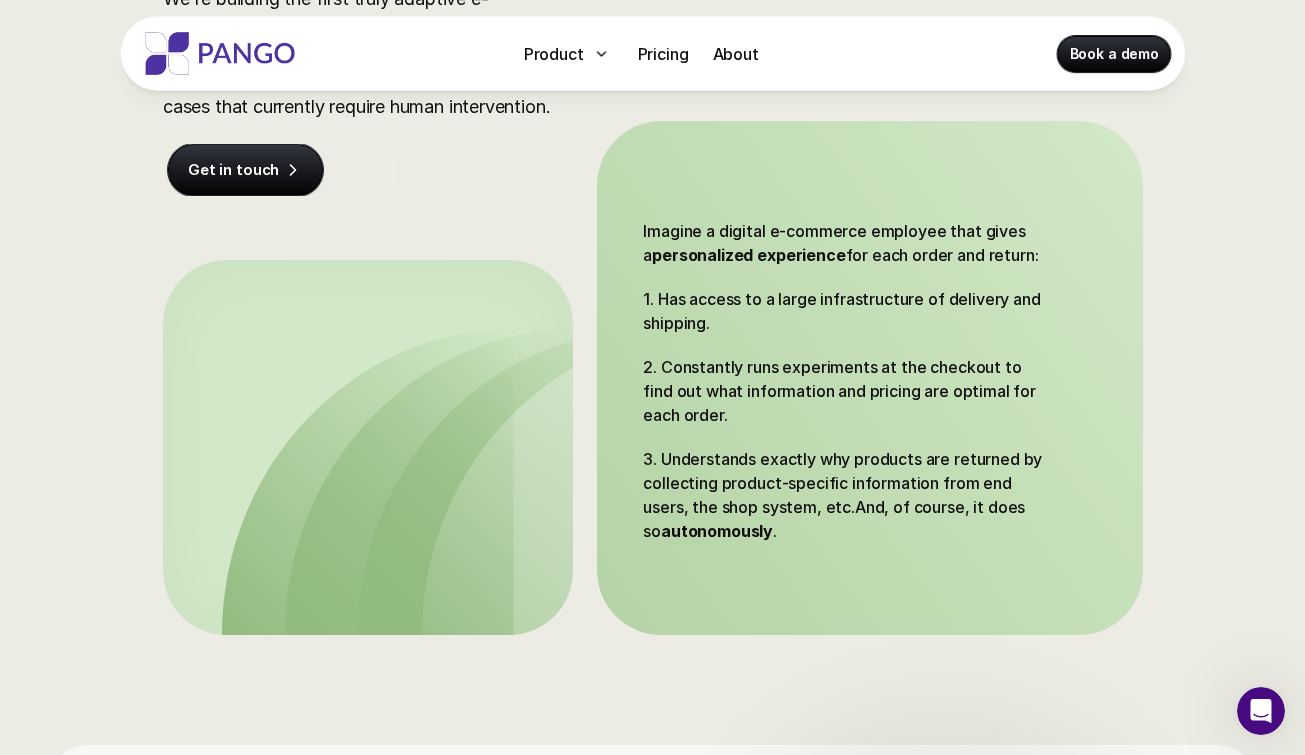 click on "3. Understands exactly why products are returned by collecting product-specific information from end users, the shop system, etc.And, of course, it does so  autonomously ." at bounding box center (848, 495) 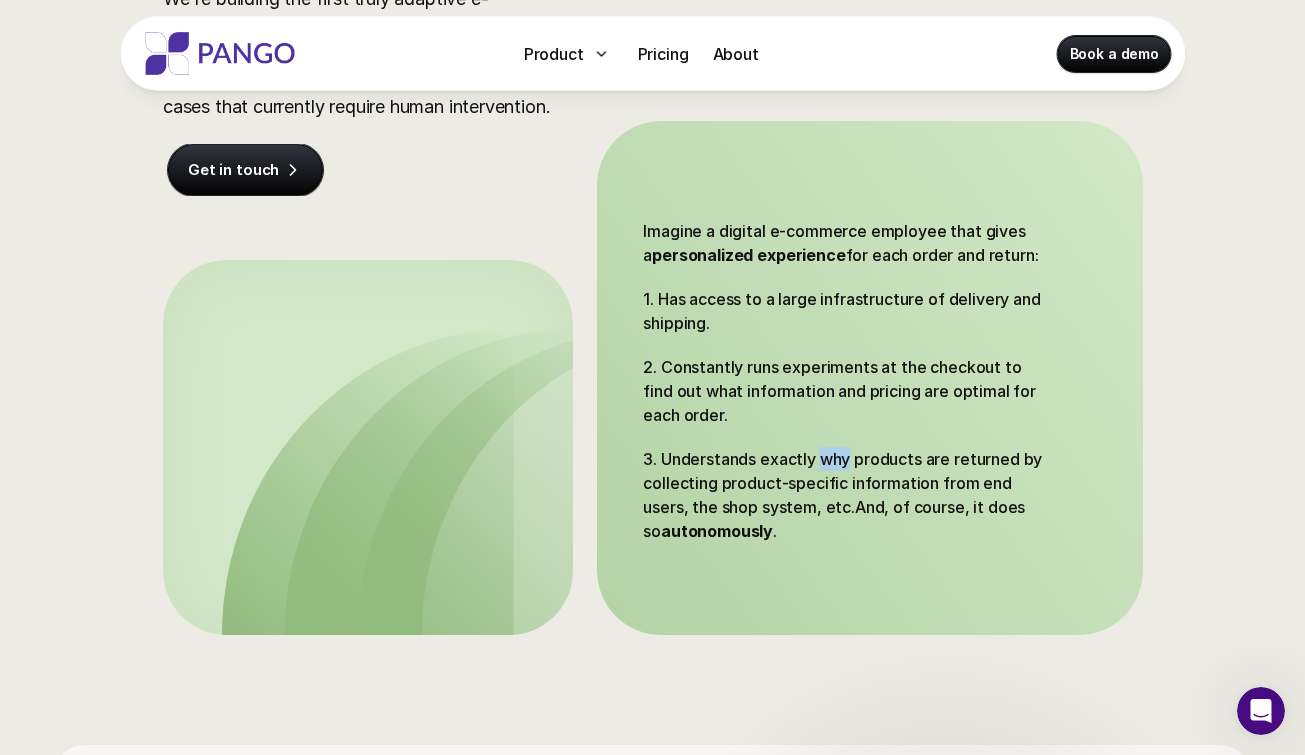 click on "3. Understands exactly why products are returned by collecting product-specific information from end users, the shop system, etc.And, of course, it does so  autonomously ." at bounding box center [848, 495] 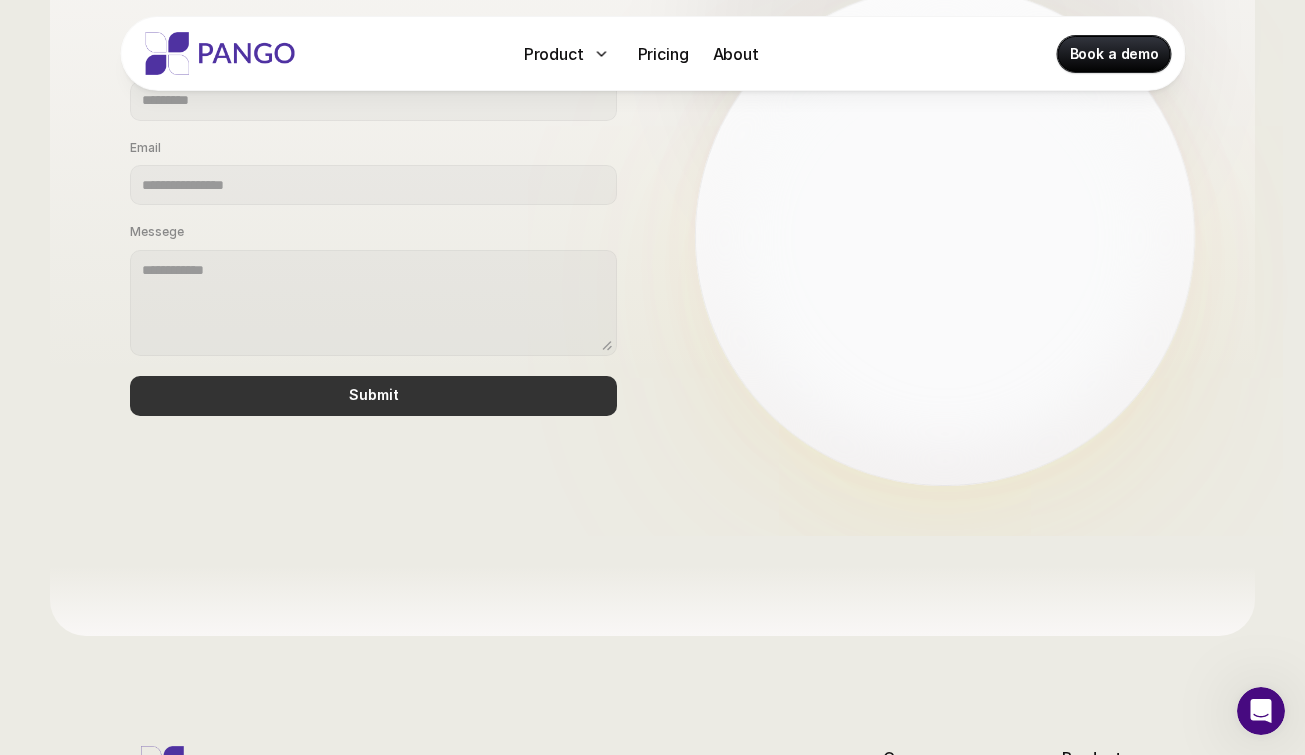 scroll, scrollTop: 0, scrollLeft: 0, axis: both 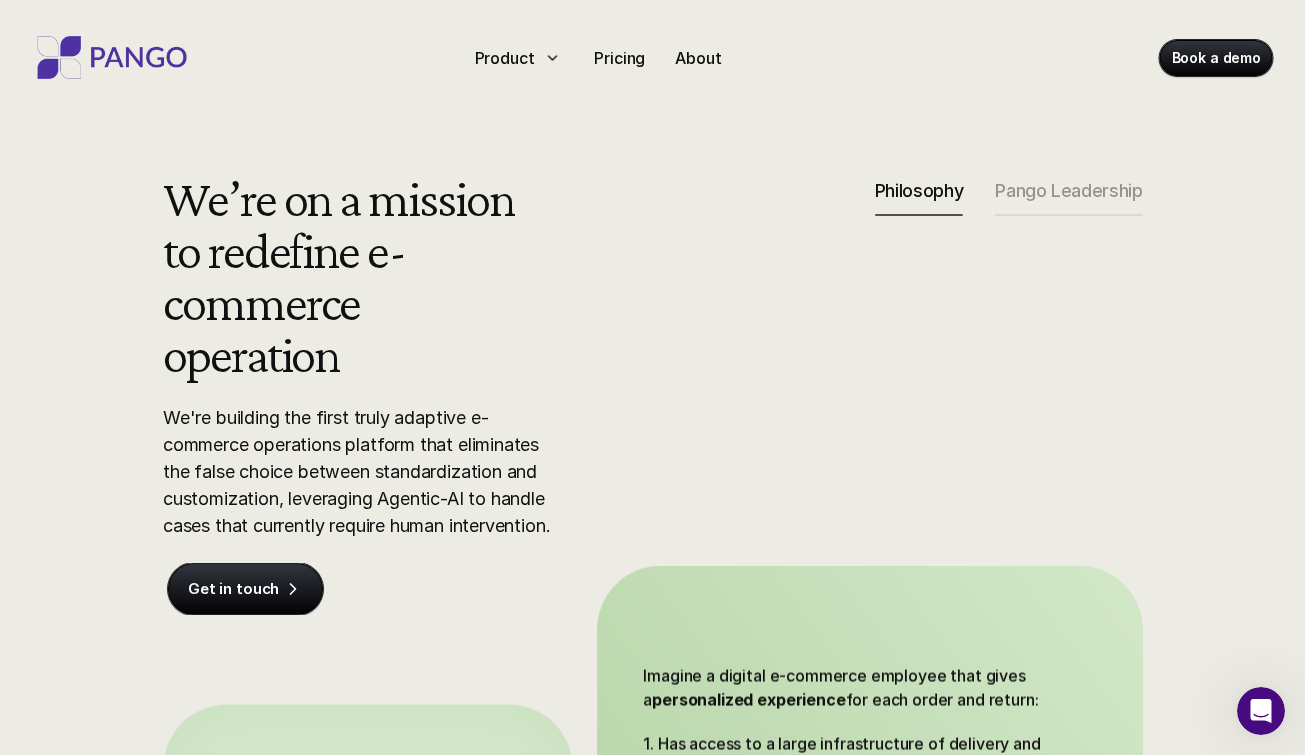 click at bounding box center (112, 57) 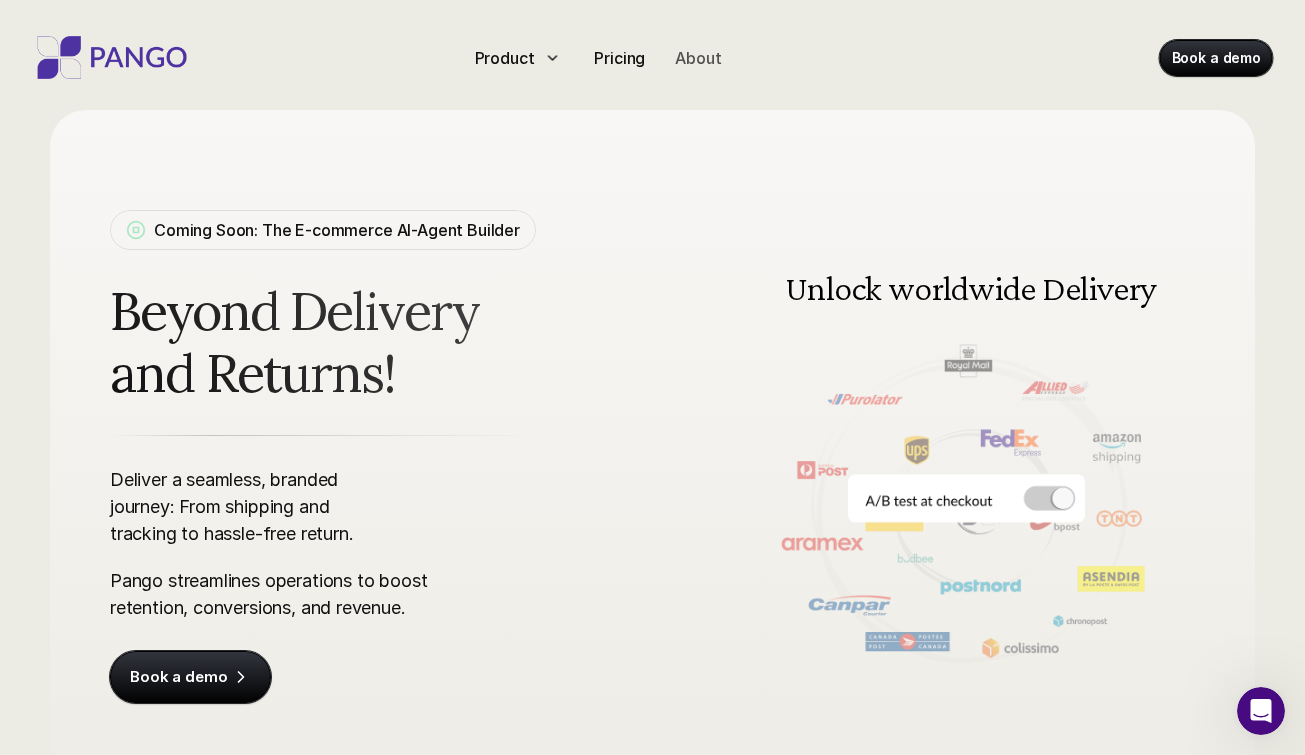 click on "About" at bounding box center [698, 58] 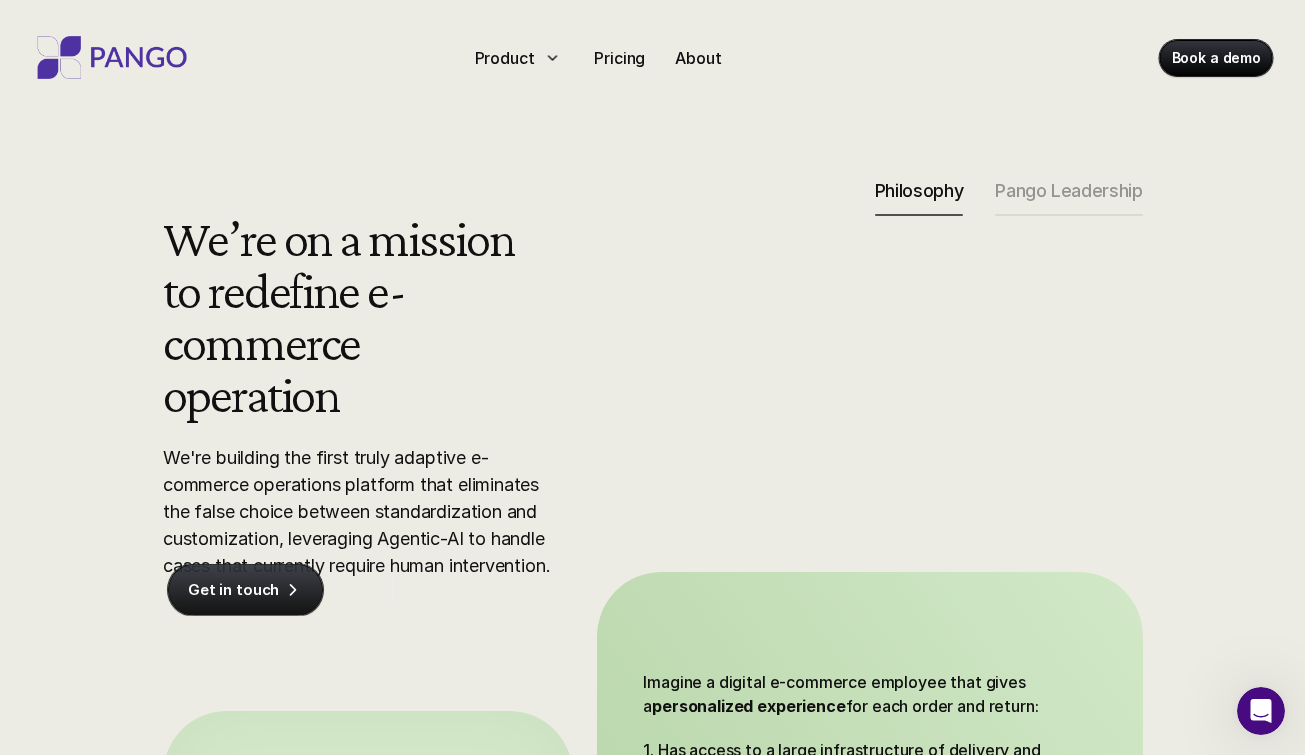 click on "Product Pricing About Book a demo We’re on a mission to redefine e-commerce operation We're building the first truly adaptive e-commerce operations platform that eliminates the false choice between standardization and customization, leveraging Agentic-AI to handle cases that currently require human intervention. Get in touch Imagine a digital e-commerce employee that gives a  personalized experience  for each order and return:  1. Has access to a large infrastructure of delivery and shipping. 2. Constantly runs experiments at the checkout to find out what information and pricing are optimal for each order. 3. Understands exactly why products are returned by collecting product-specific information from end users, the shop system, etc.And, of course, it does so  autonomously . Philosophy Pango Leadership Get in touch! Name Email Messege Submit Your next e-commerce employee Stay in the loop Submit Company Pricing Contact  About Product Returns & Exchanges Delivery Checkout" at bounding box center [652, 1279] 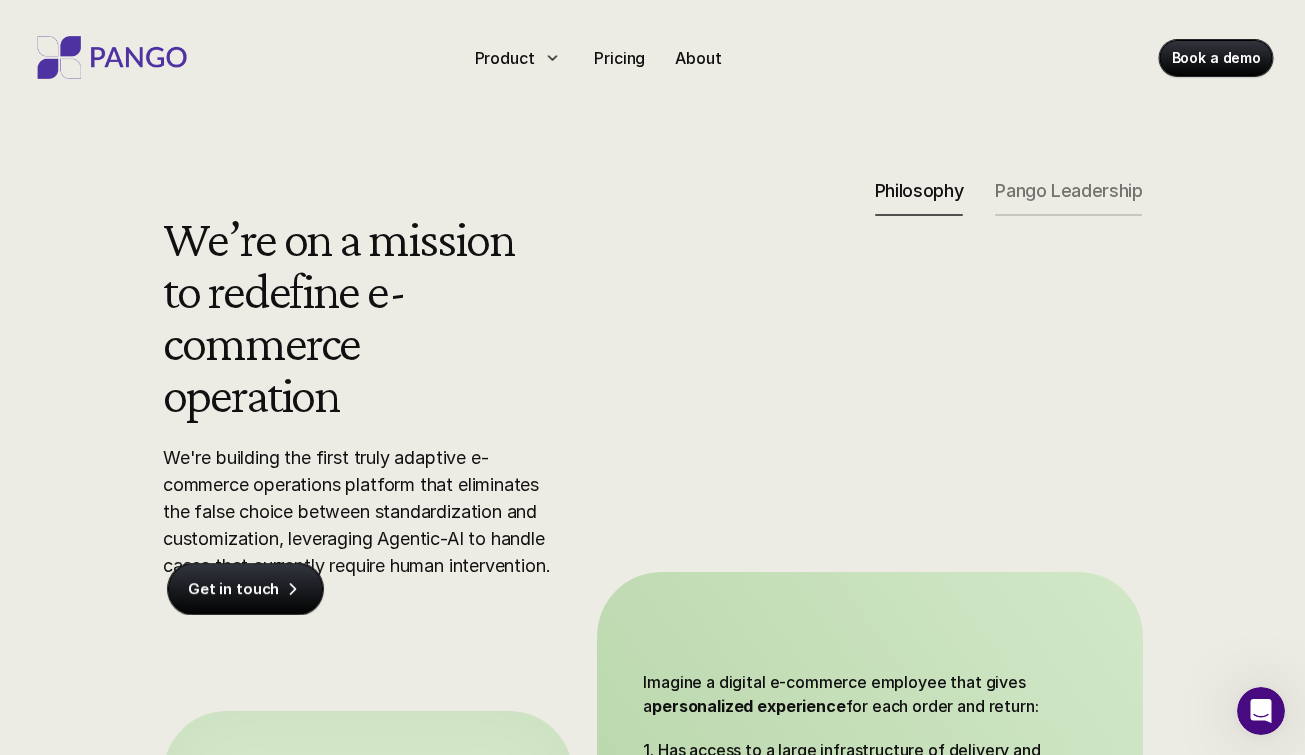 click on "Pango Leadership" at bounding box center (1068, 191) 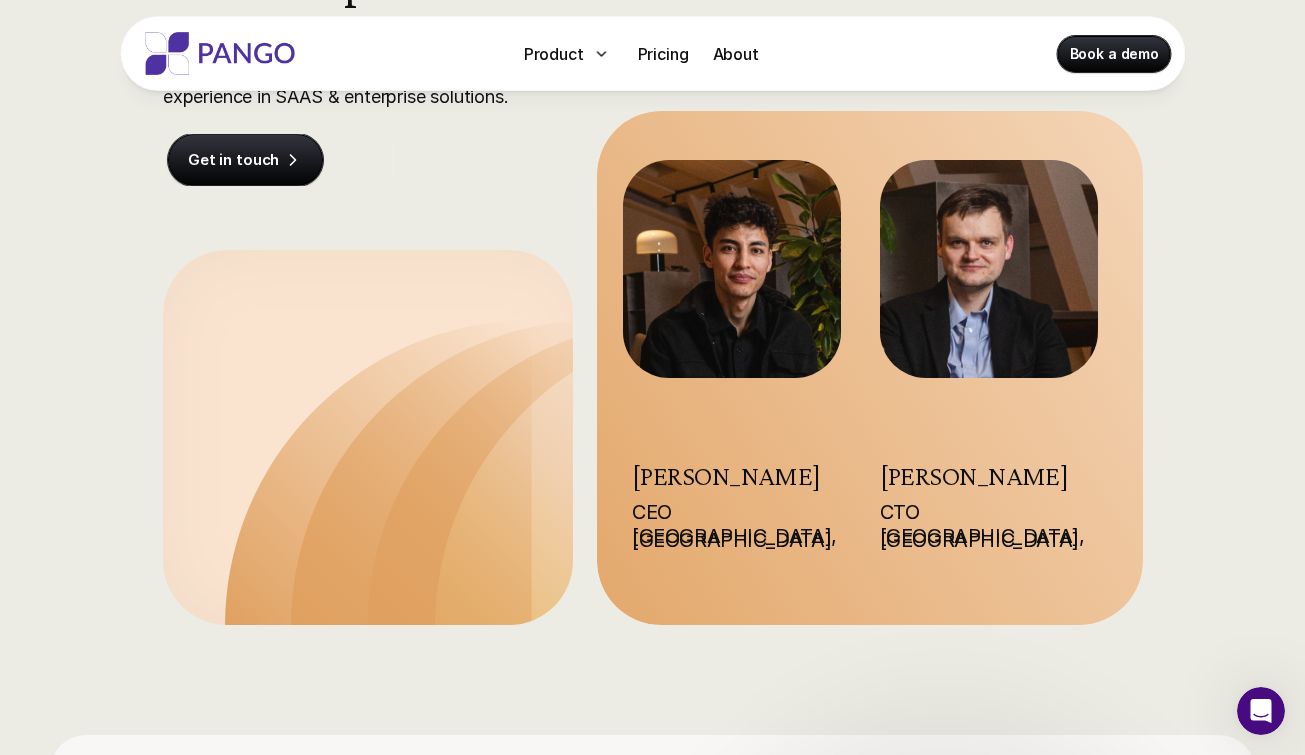 scroll, scrollTop: 0, scrollLeft: 0, axis: both 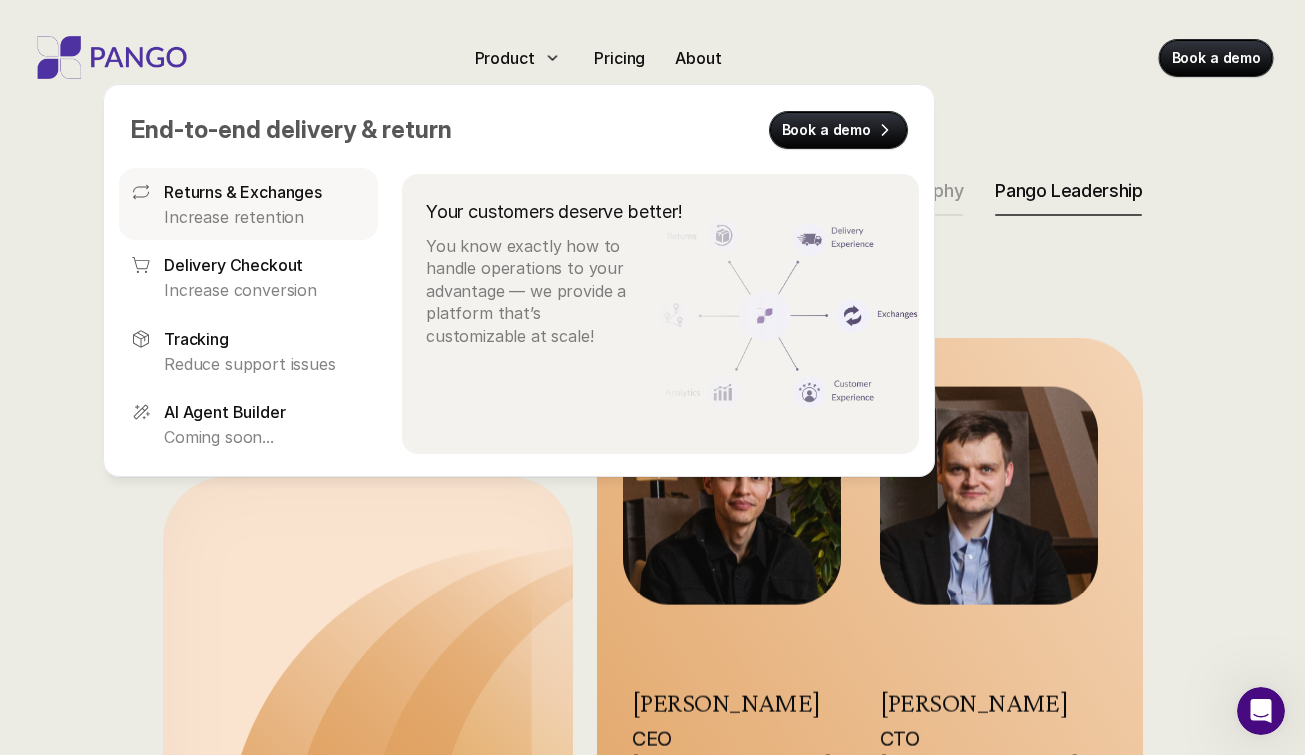 click on "Returns & Exchanges" at bounding box center (243, 192) 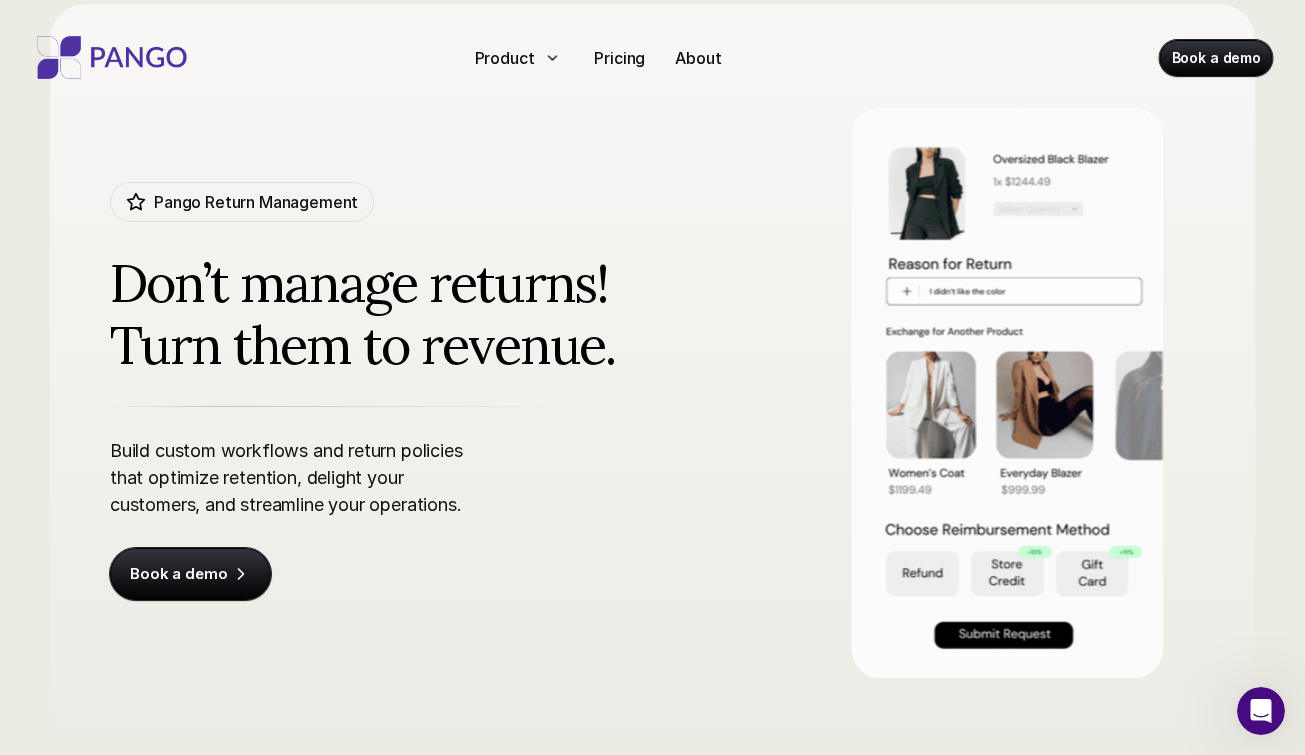 scroll, scrollTop: 110, scrollLeft: 0, axis: vertical 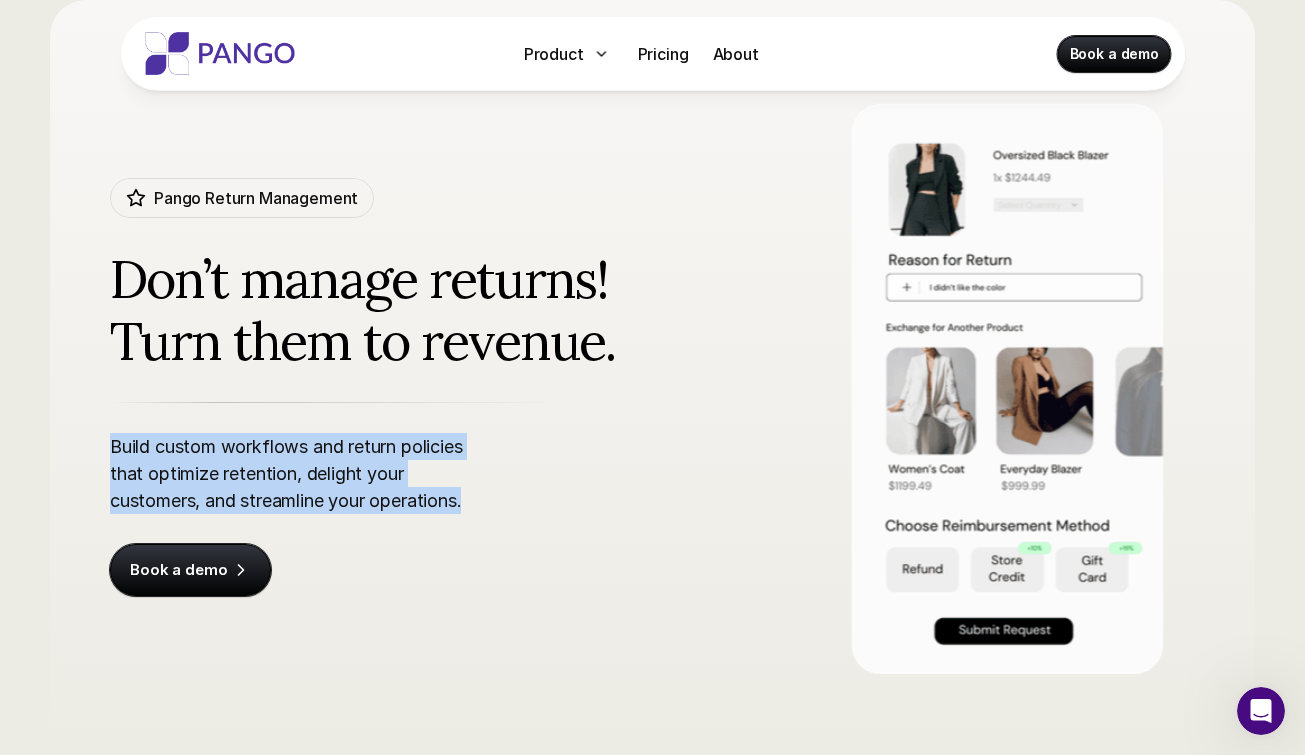 drag, startPoint x: 505, startPoint y: 502, endPoint x: 17, endPoint y: 386, distance: 501.59744 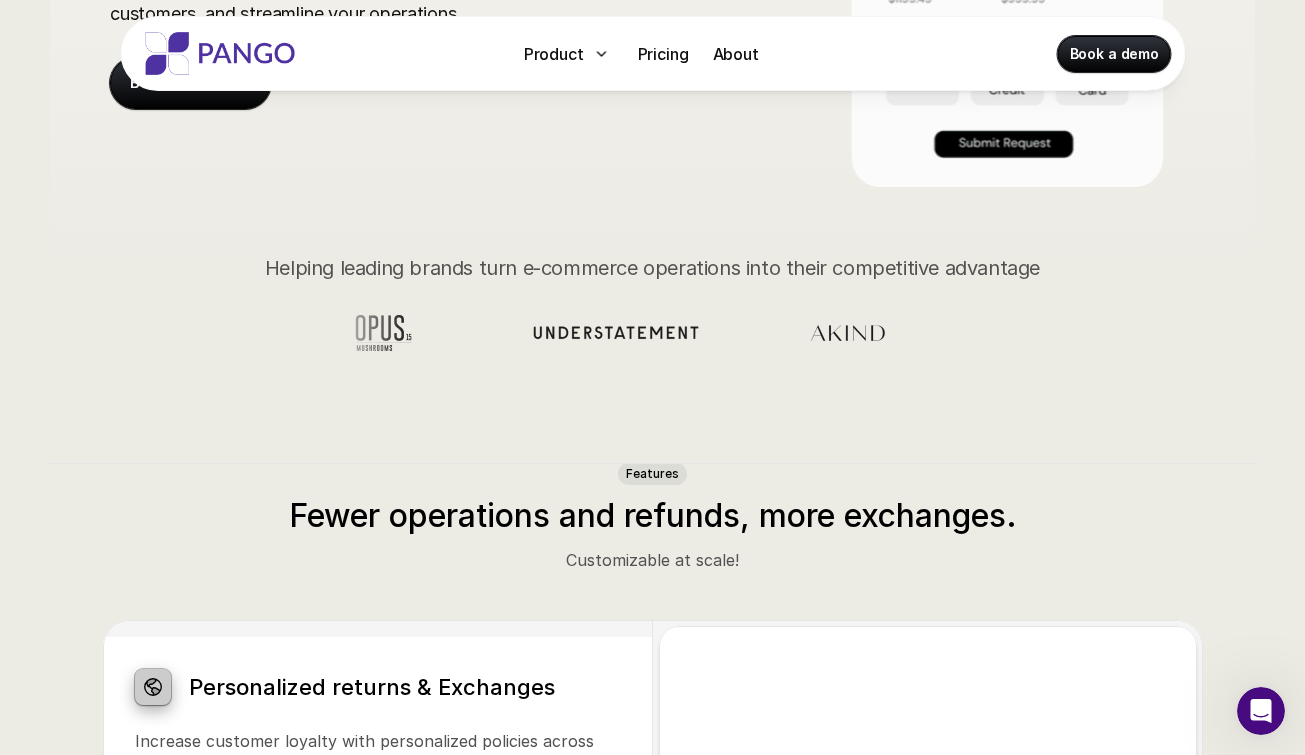 scroll, scrollTop: 598, scrollLeft: 0, axis: vertical 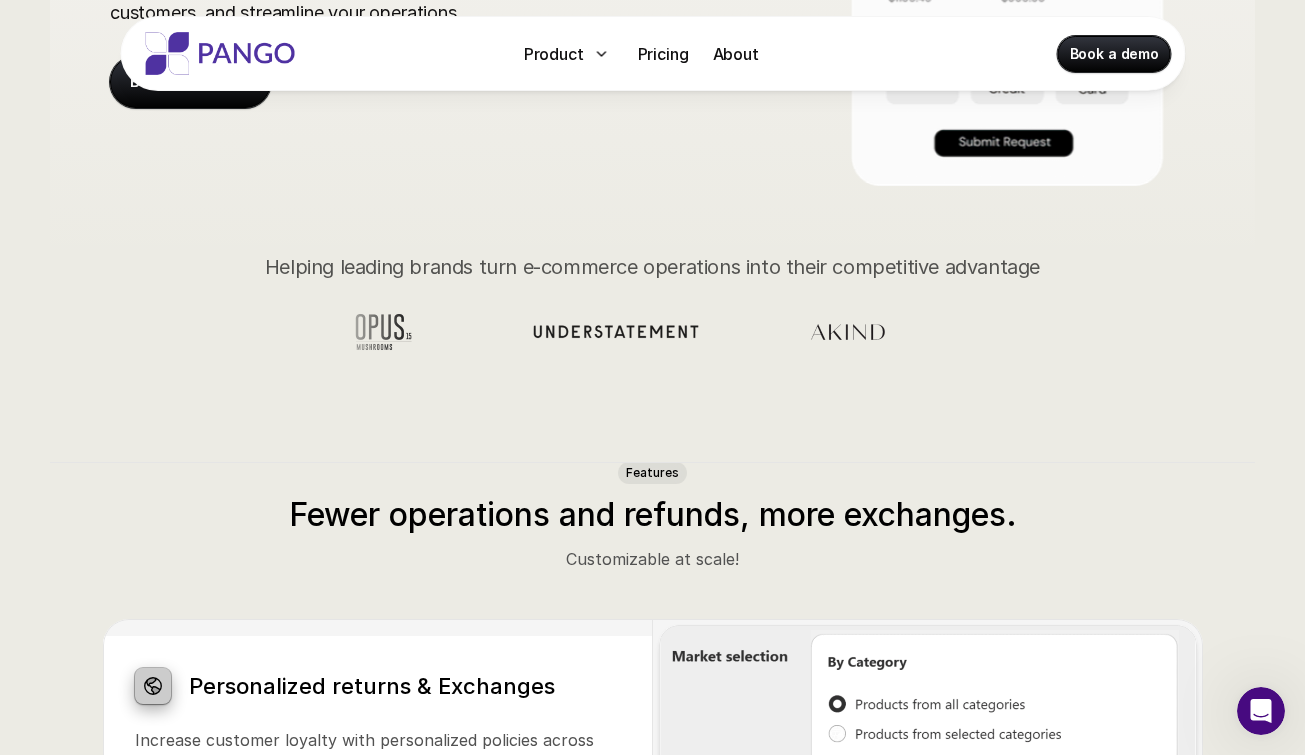 click on "Fewer operations and refunds, more exchanges." at bounding box center [653, 515] 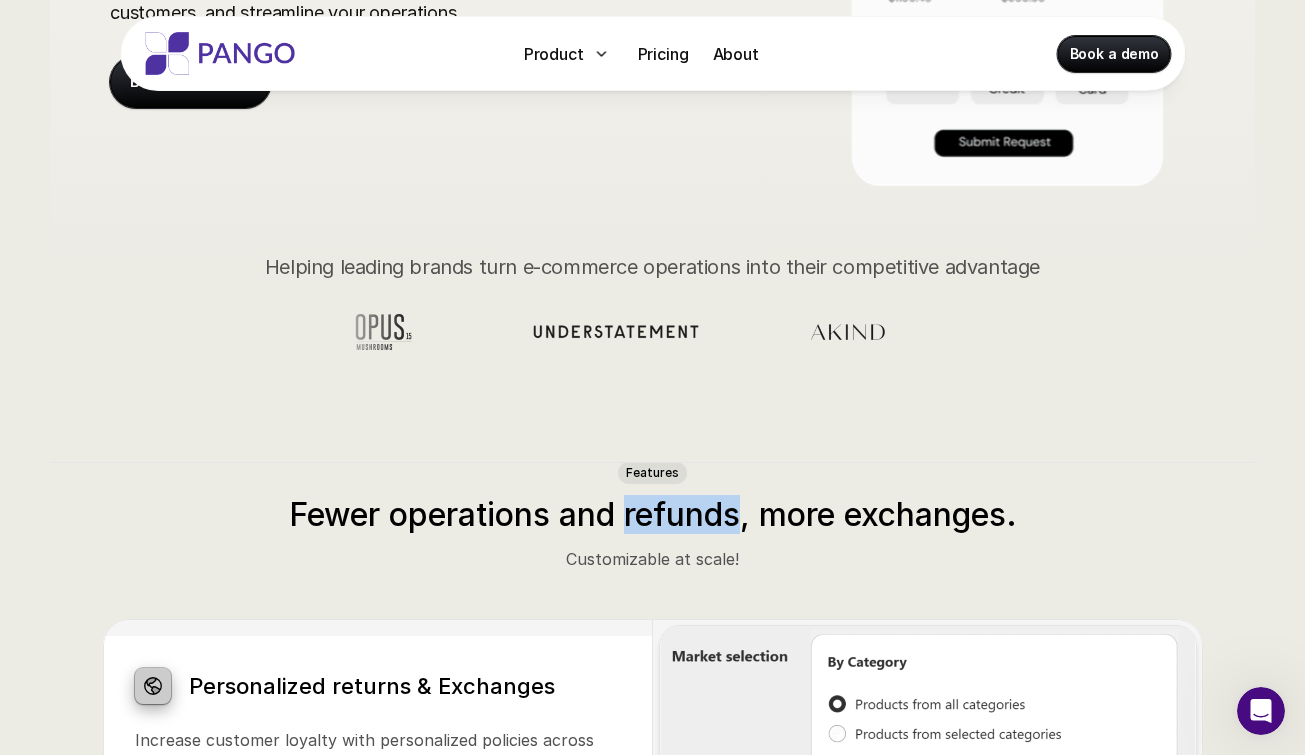 click on "Fewer operations and refunds, more exchanges." at bounding box center [653, 515] 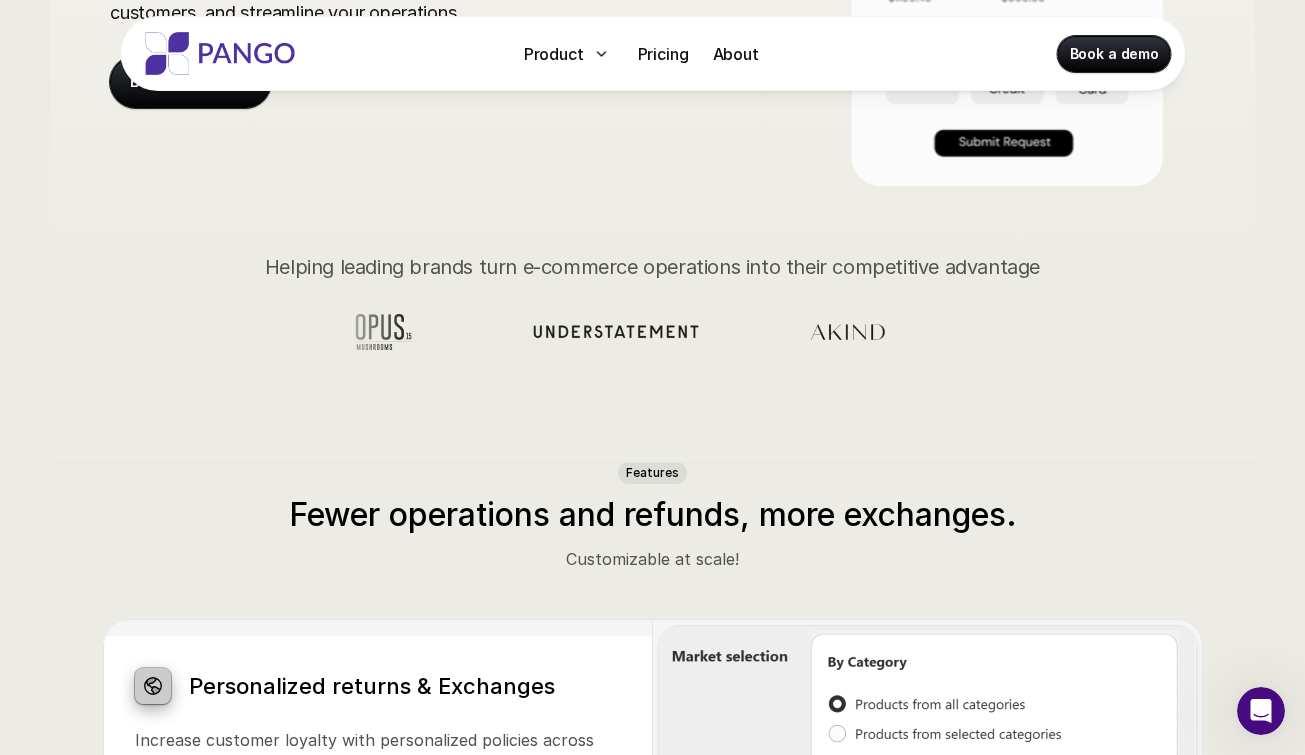 click on "Fewer operations and refunds, more exchanges." at bounding box center (653, 515) 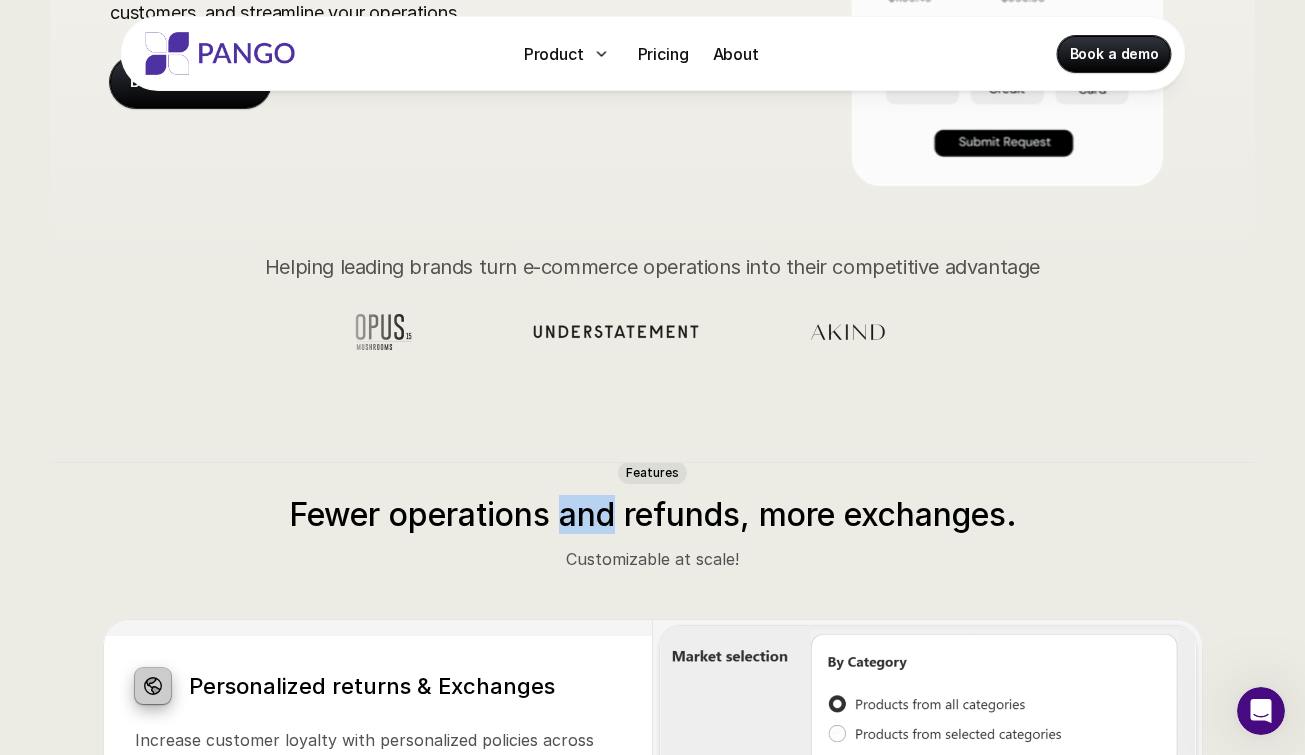 click on "Fewer operations and refunds, more exchanges." at bounding box center (653, 515) 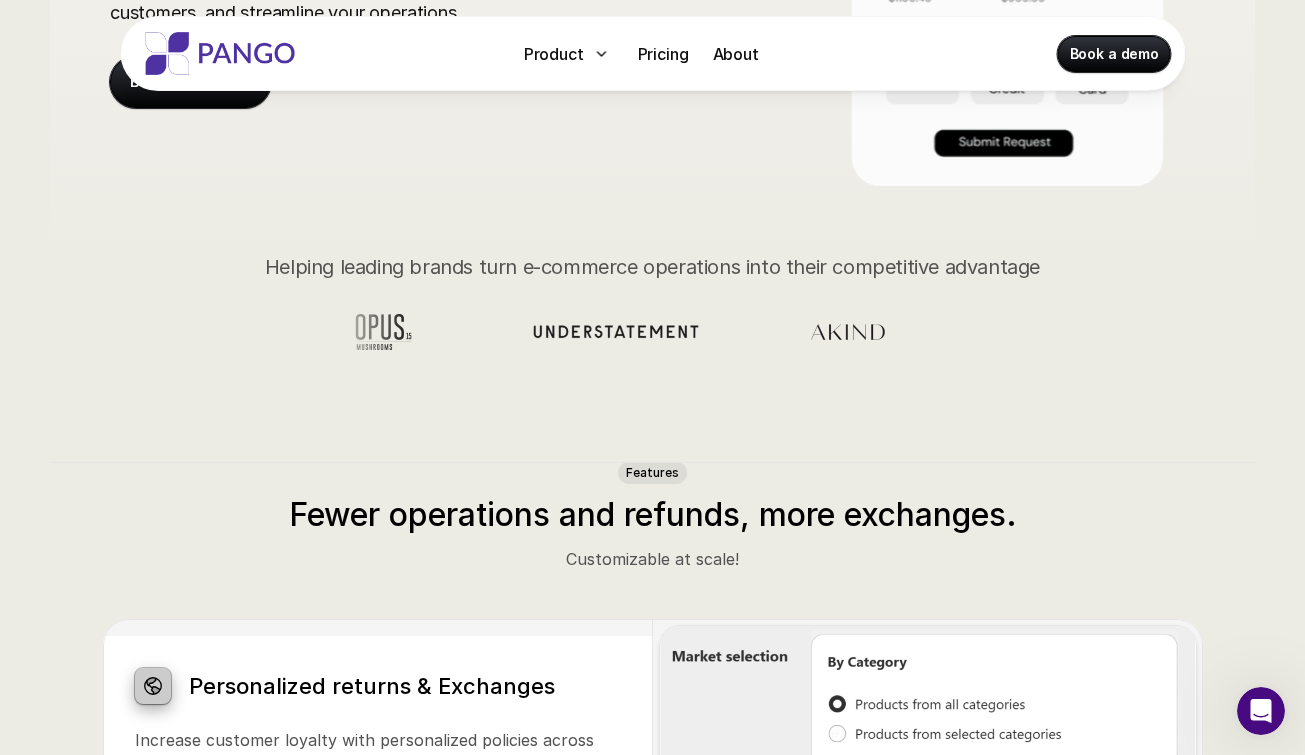 click on "Fewer operations and refunds, more exchanges." at bounding box center [653, 515] 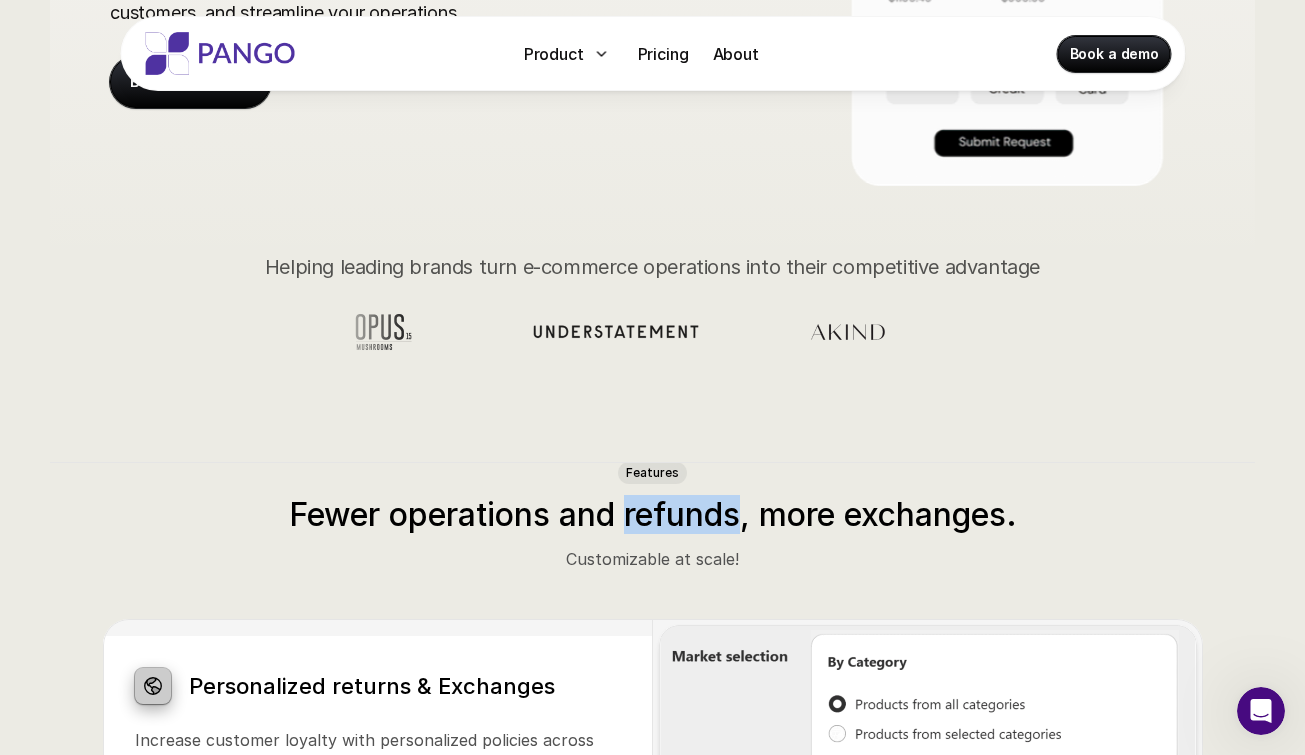 click on "Fewer operations and refunds, more exchanges." at bounding box center (653, 515) 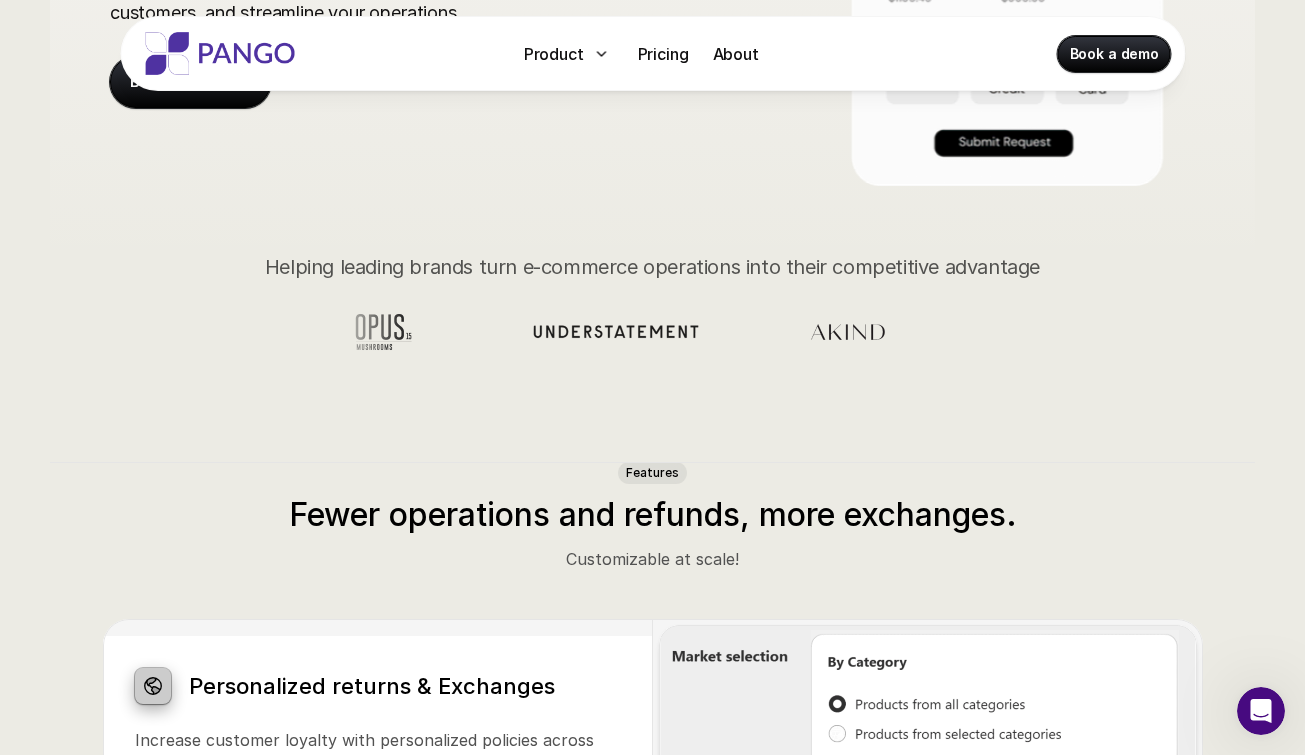 click on "Fewer operations and refunds, more exchanges." at bounding box center [653, 515] 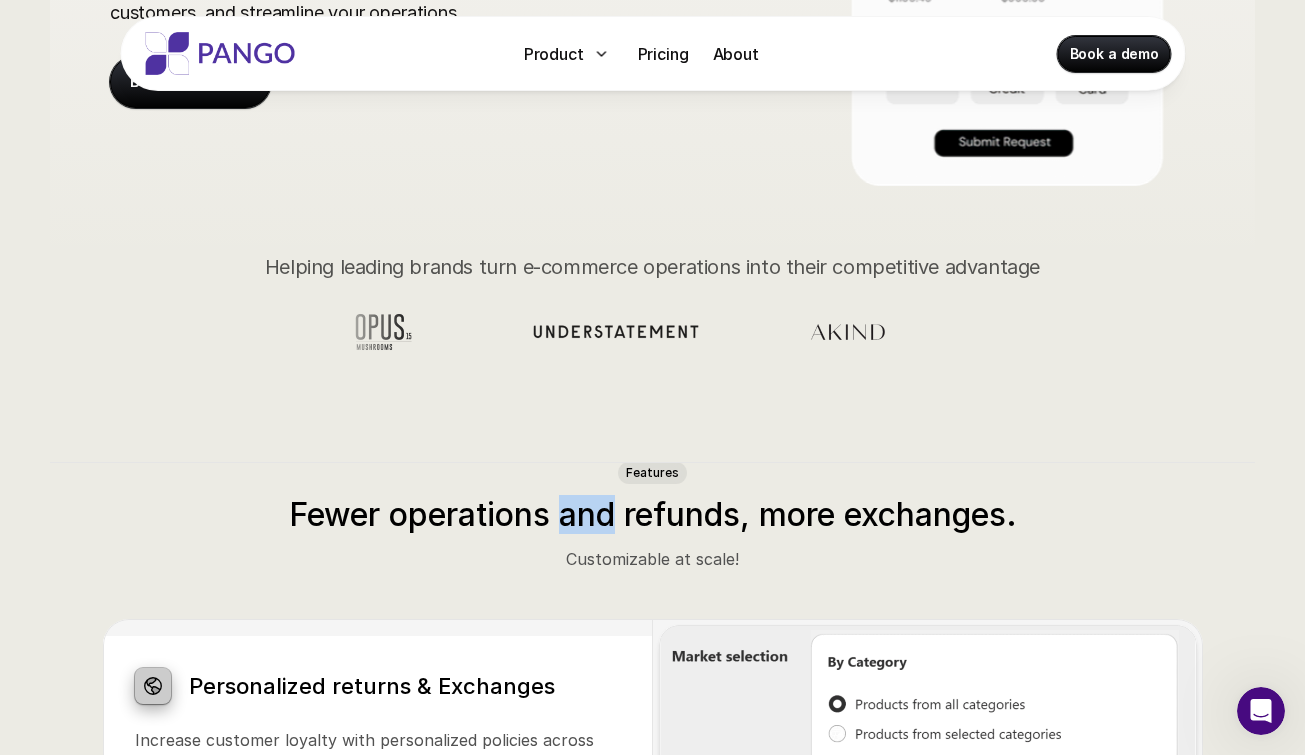 click on "Fewer operations and refunds, more exchanges." at bounding box center [653, 515] 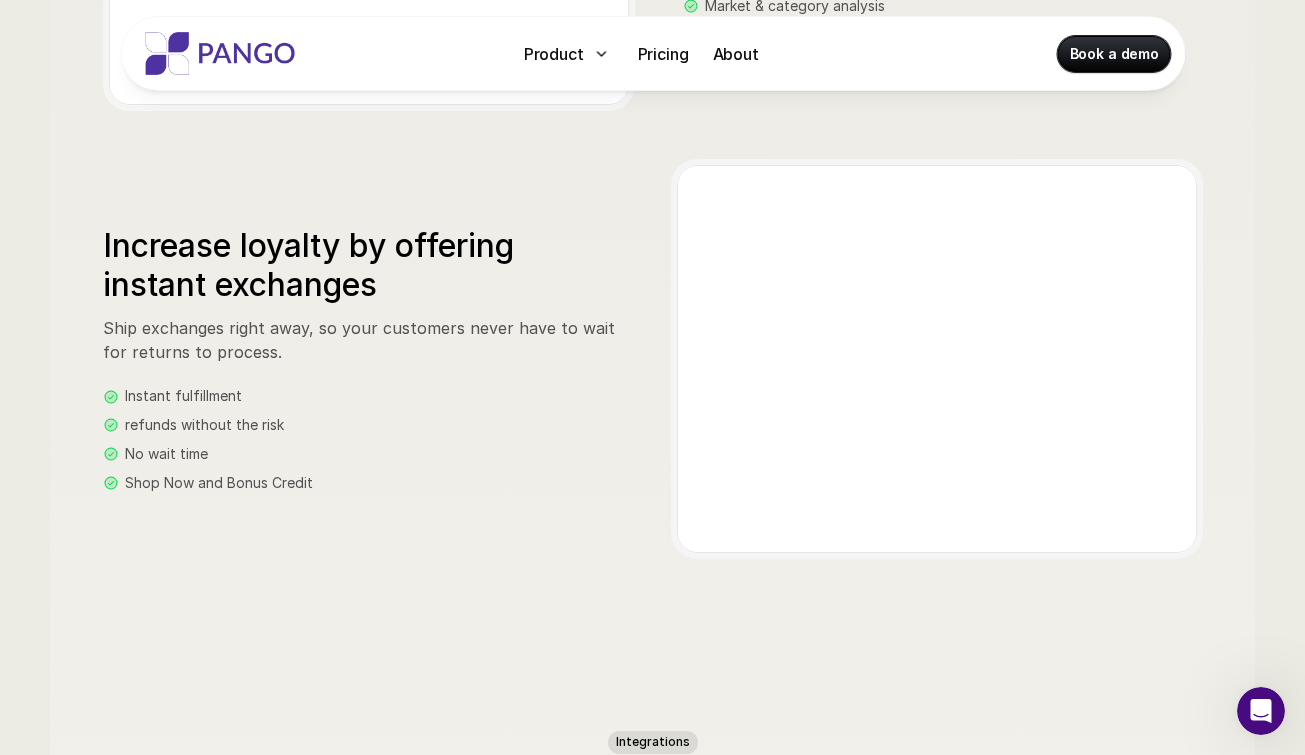 scroll, scrollTop: 2163, scrollLeft: 0, axis: vertical 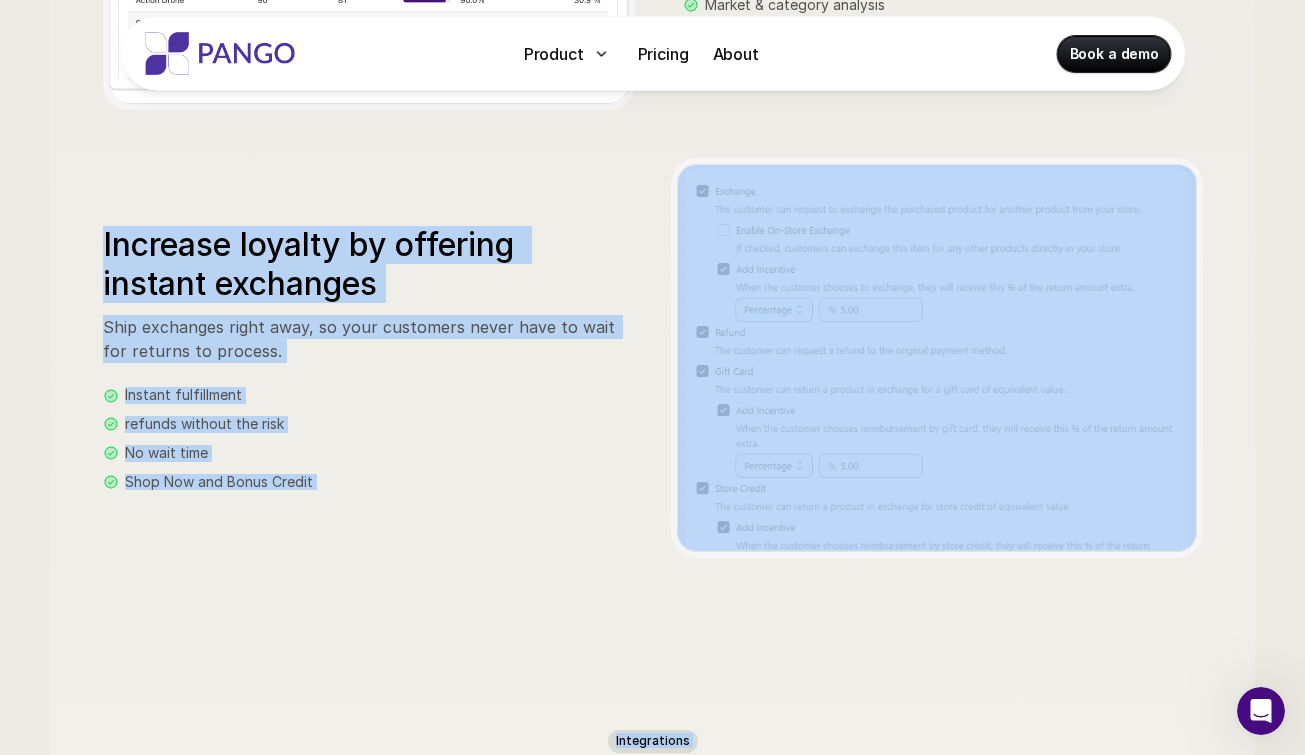 drag, startPoint x: 84, startPoint y: 207, endPoint x: 419, endPoint y: 688, distance: 586.1621 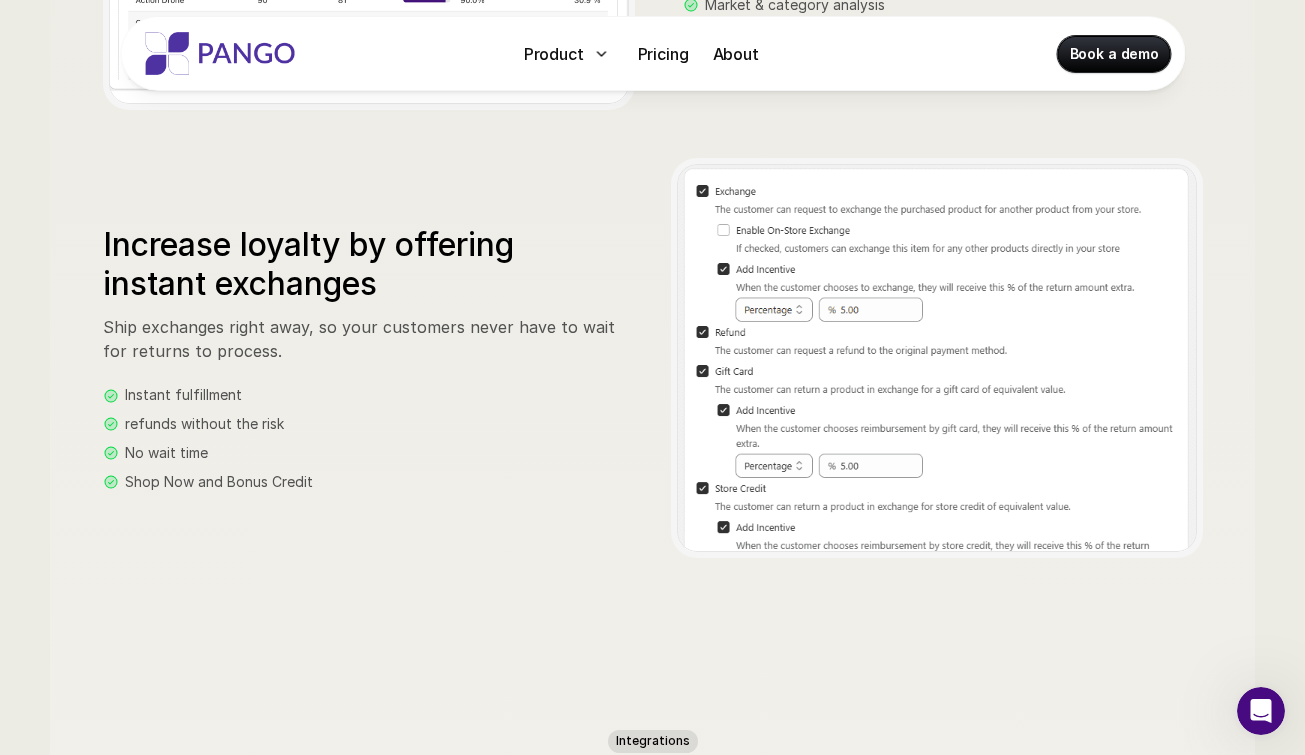 click on "Instant fulfillment refunds without the risk No wait time Shop Now and Bonus Credit" at bounding box center [363, 438] 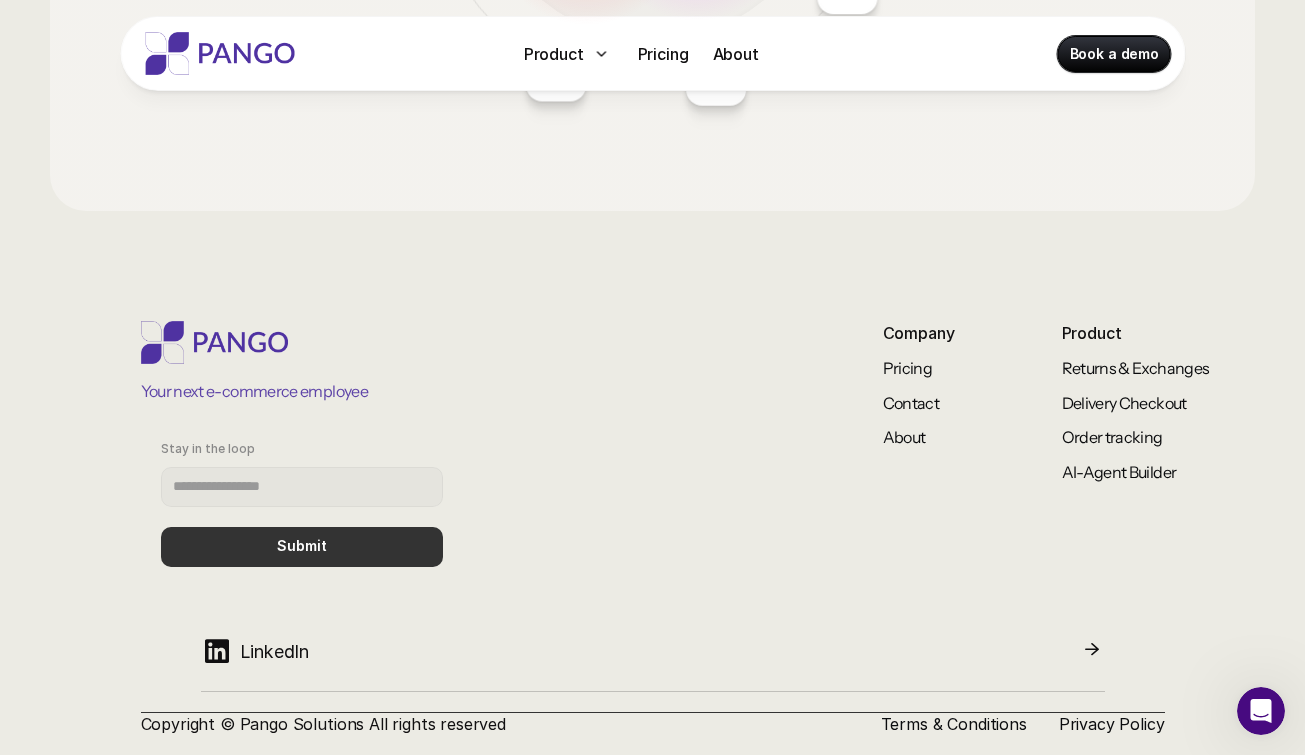 scroll, scrollTop: 3562, scrollLeft: 0, axis: vertical 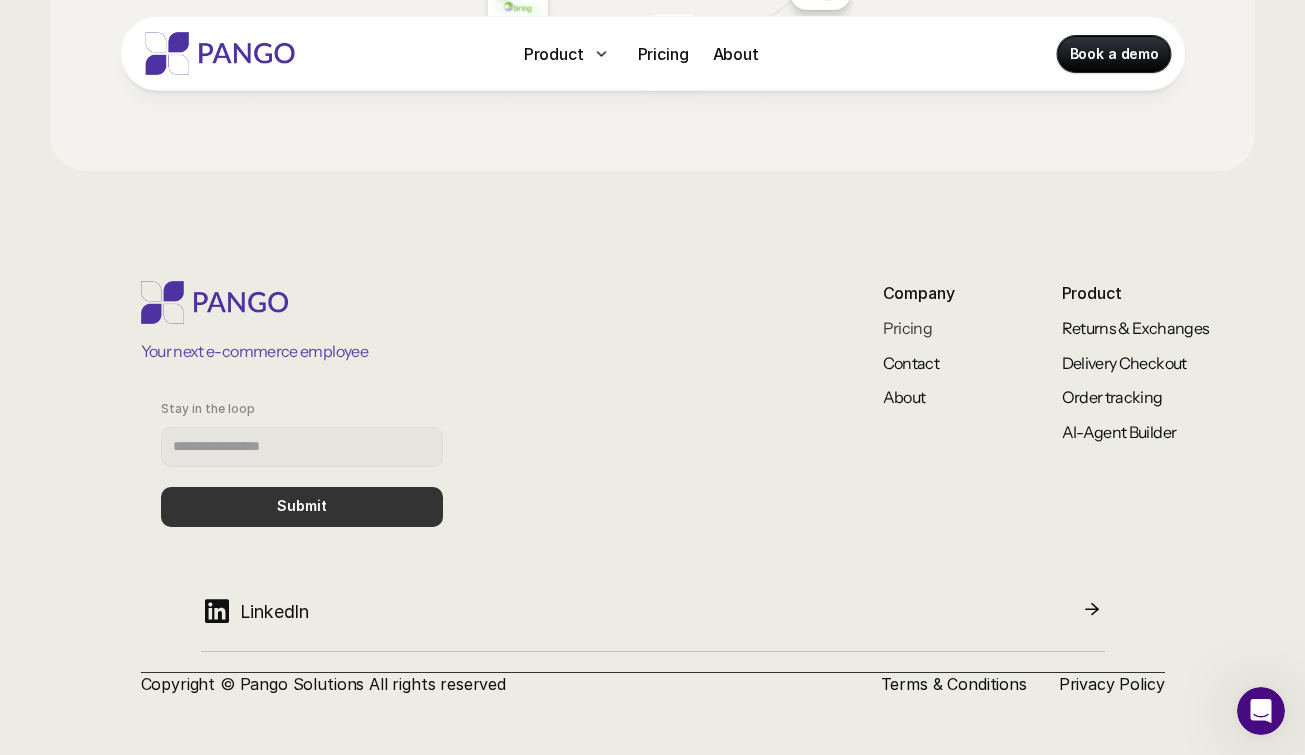 click on "Pricing" at bounding box center (908, 328) 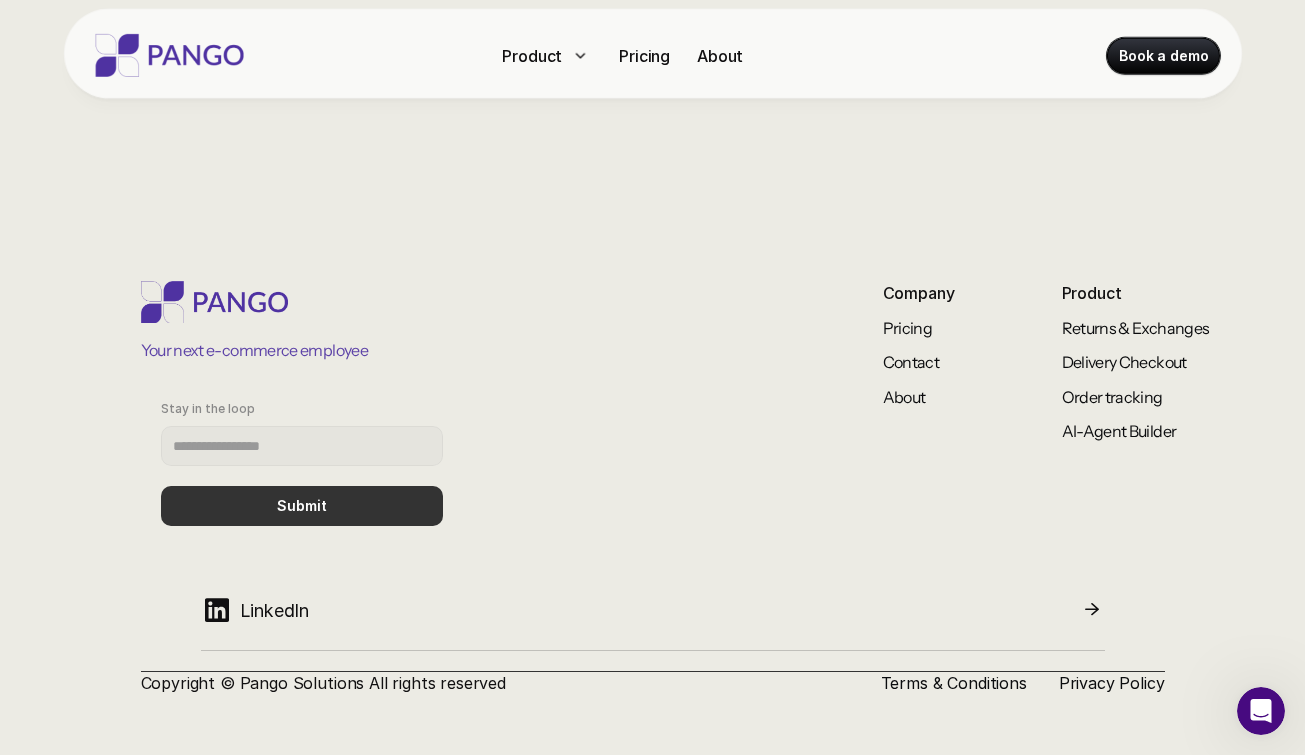 scroll, scrollTop: 0, scrollLeft: 0, axis: both 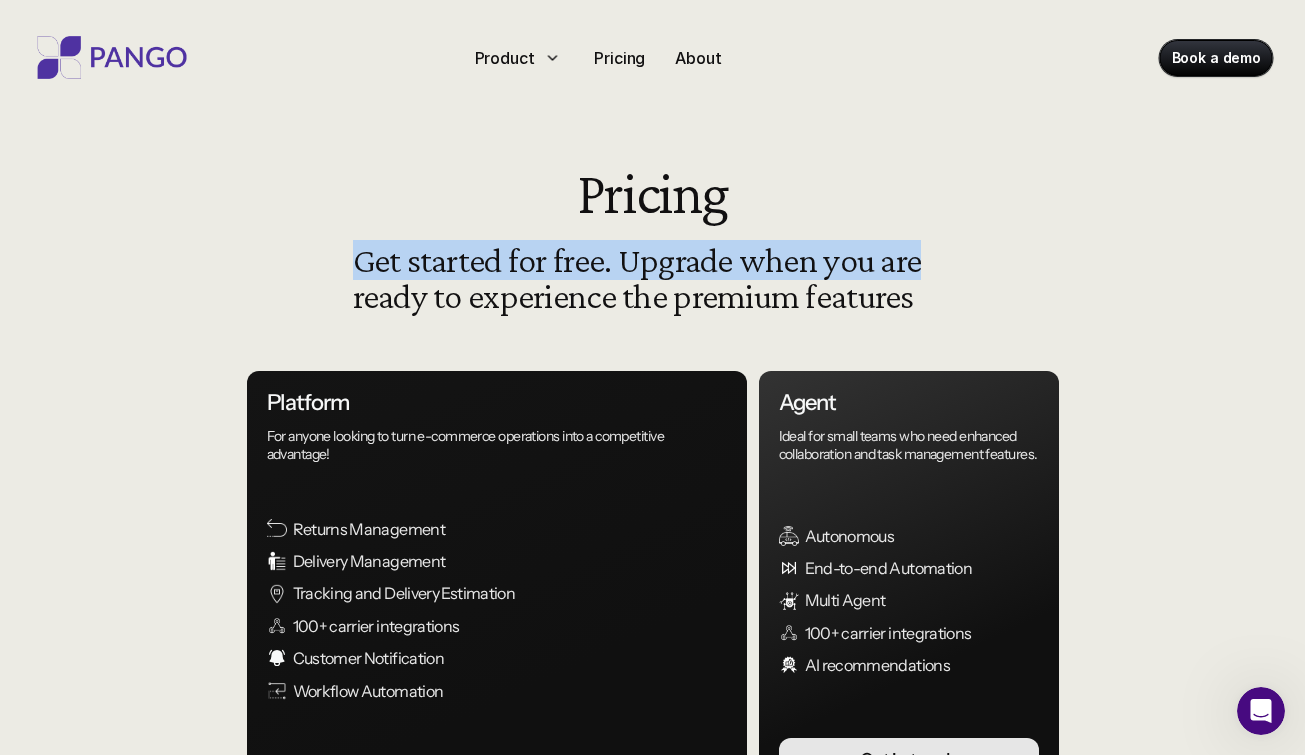 drag, startPoint x: 311, startPoint y: 249, endPoint x: 1049, endPoint y: 269, distance: 738.27094 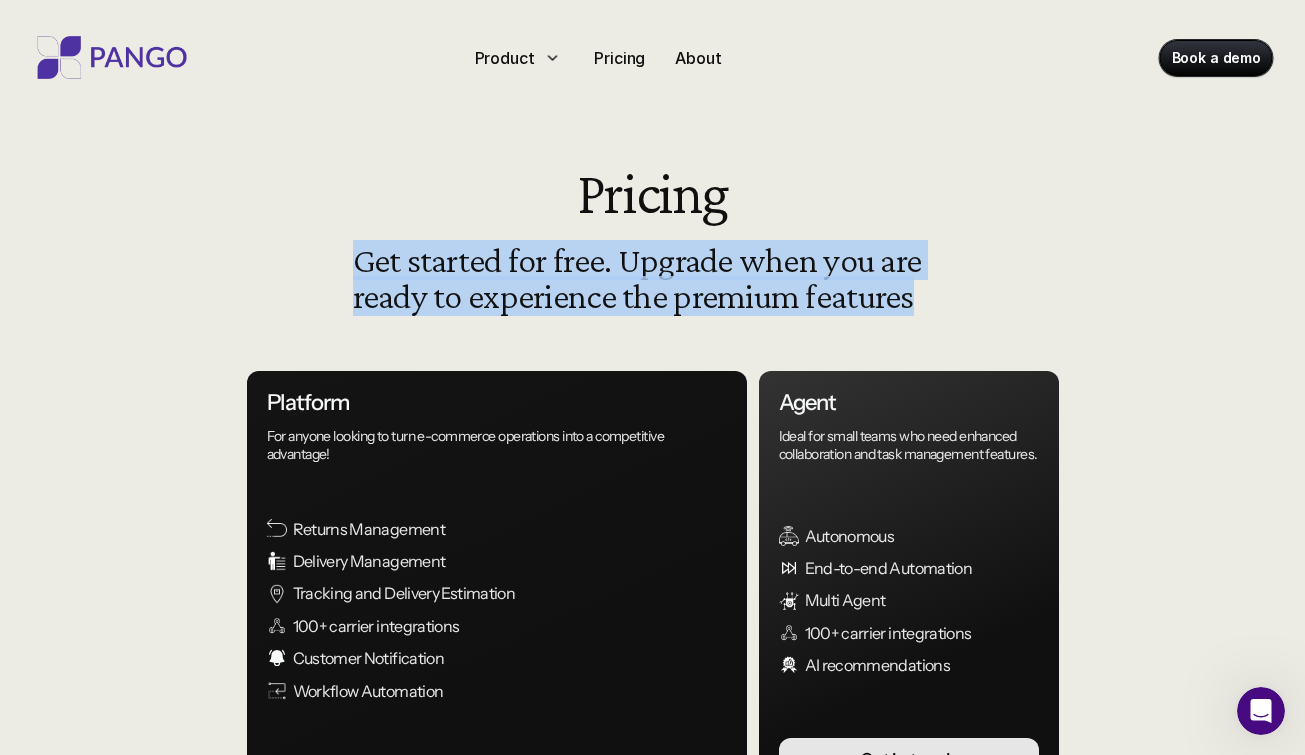 drag, startPoint x: 951, startPoint y: 285, endPoint x: 453, endPoint y: 128, distance: 522.16187 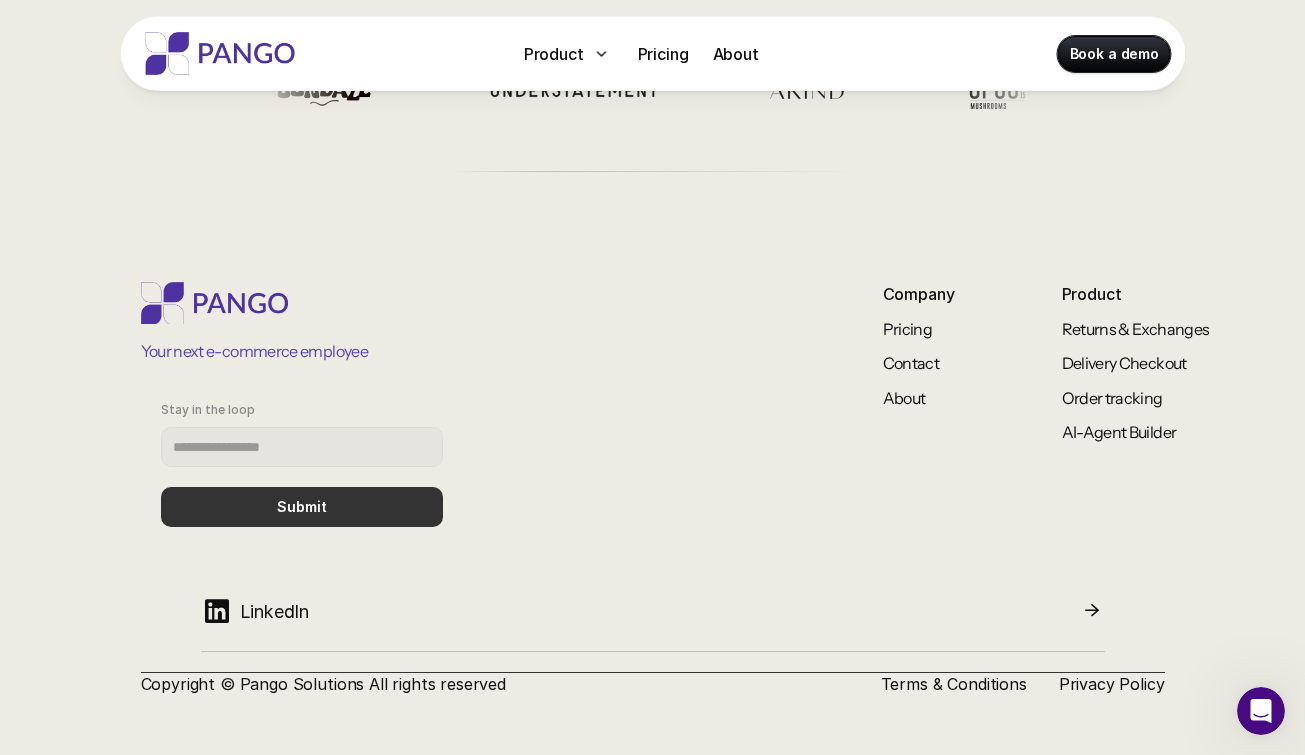 scroll, scrollTop: 0, scrollLeft: 0, axis: both 